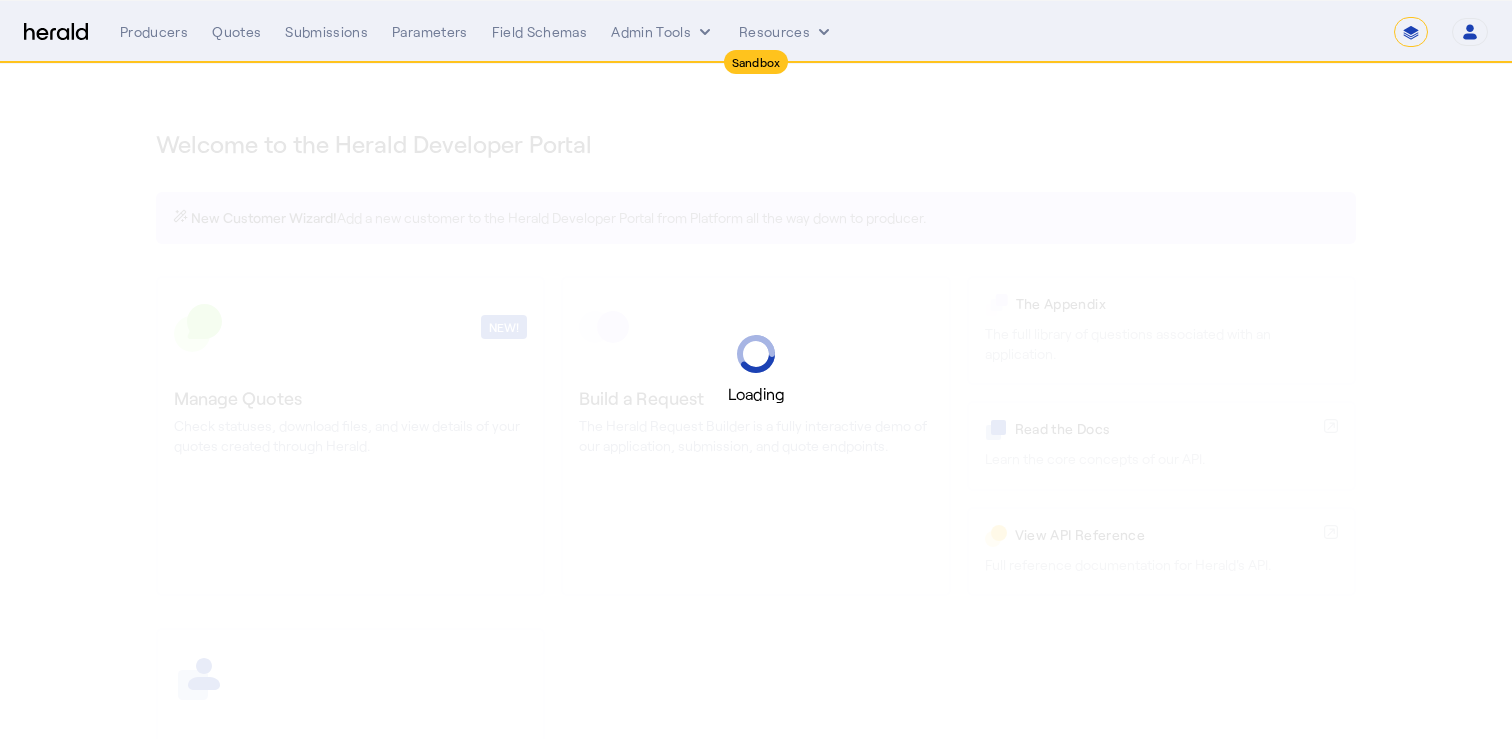 select on "*******" 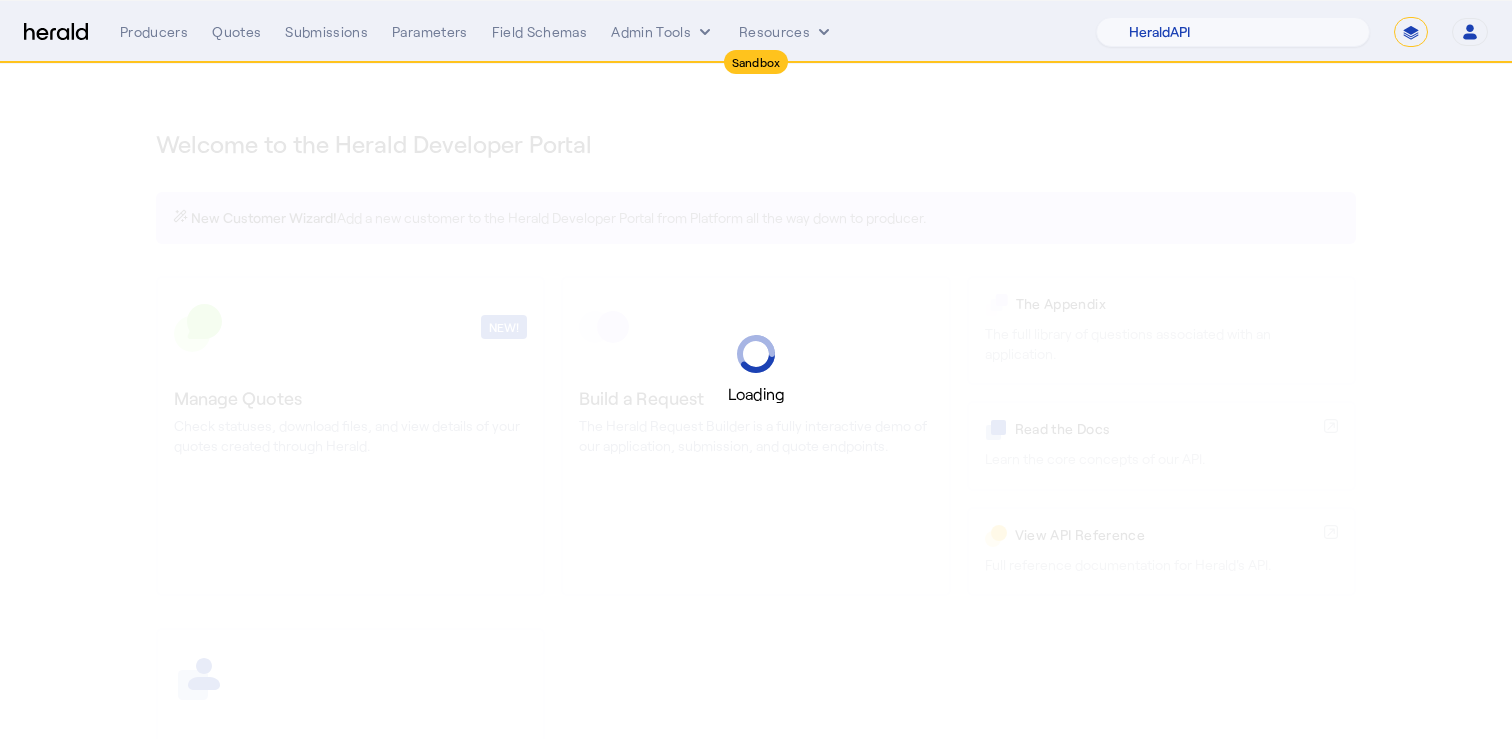 click on "**********" at bounding box center (1411, 32) 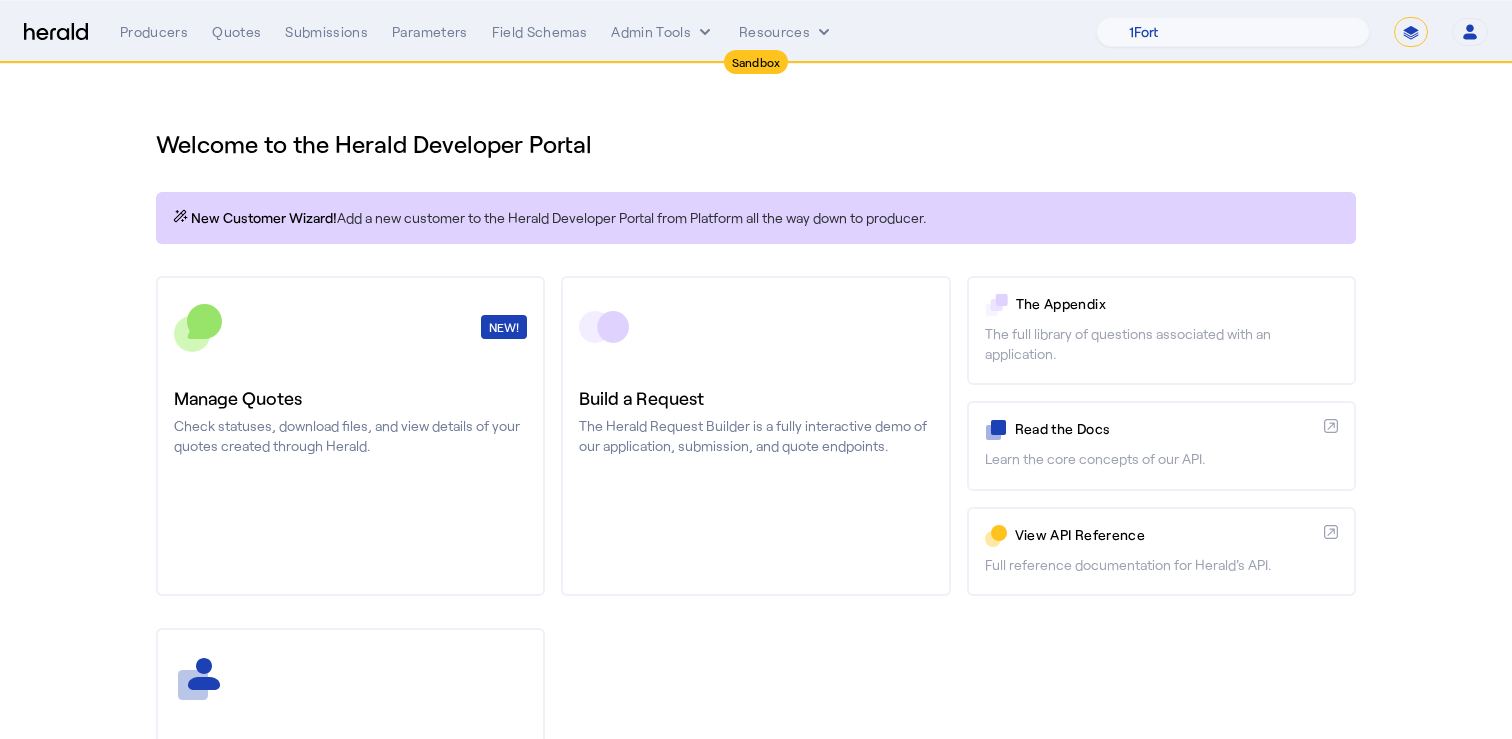 select on "**********" 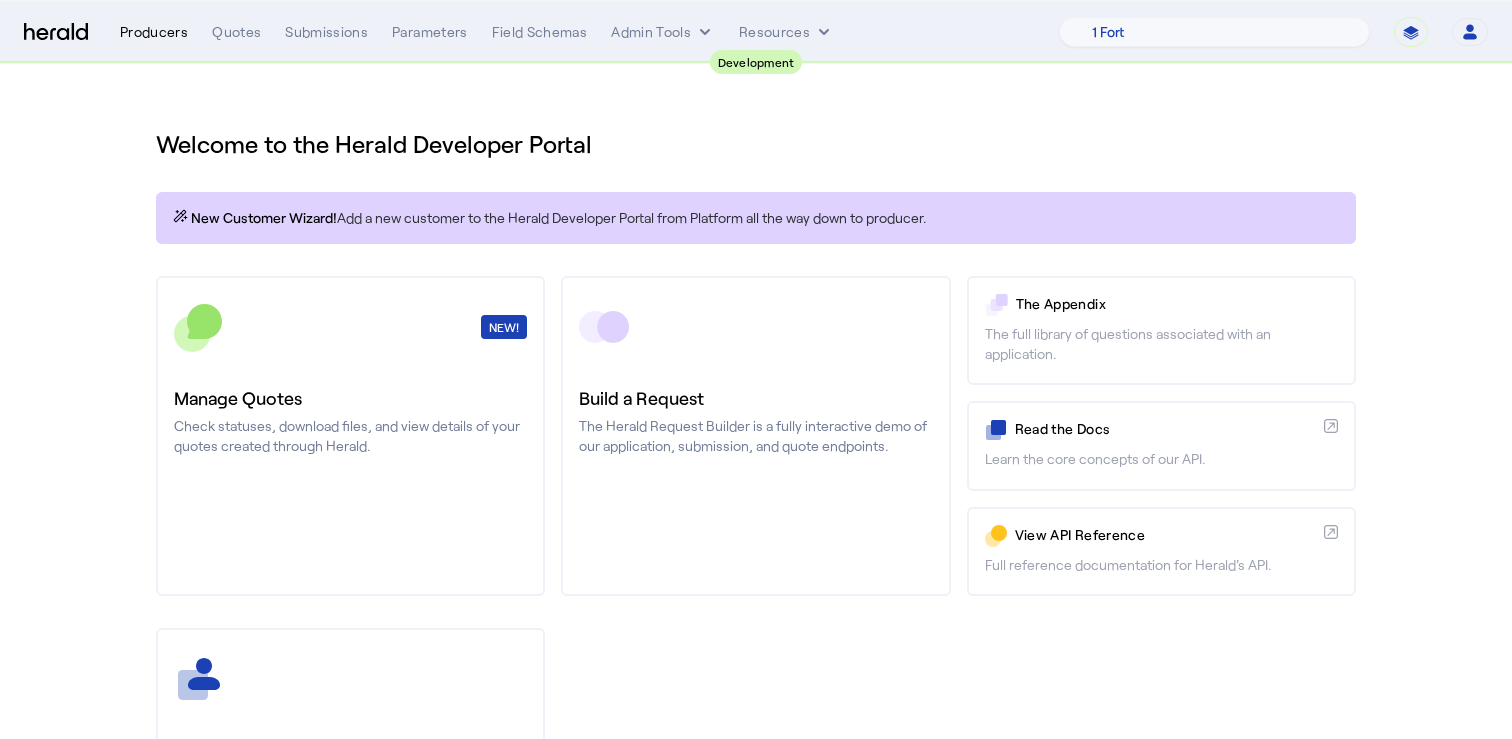 click on "Producers" at bounding box center (154, 32) 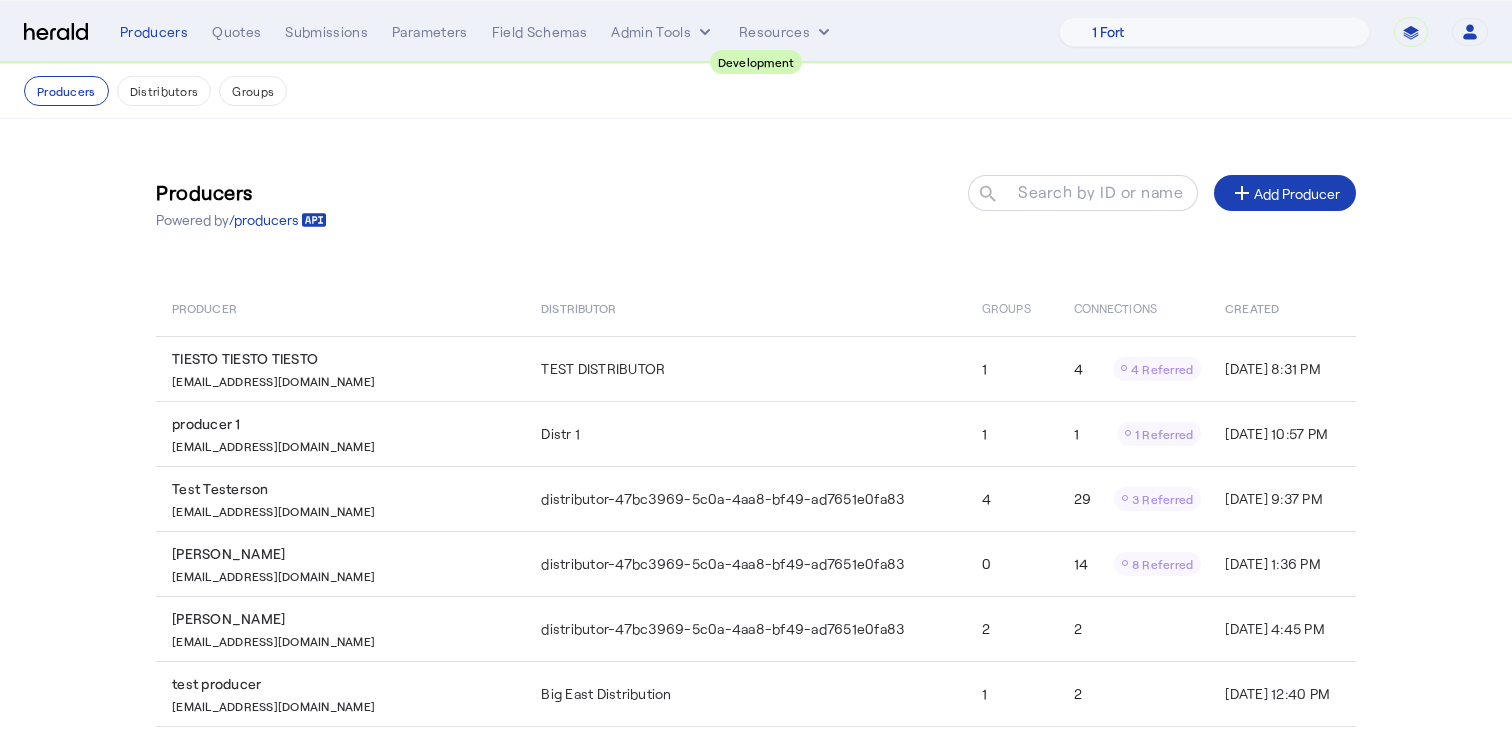 click on "Producers   Quotes   Submissions   Parameters   Field Schemas   Admin Tools
Resources
1 Fort   A Demo Platform   A New Platform Test   Bam   Batch Test Platform   Beep Beep Boop   BindHQ   Bogus   Boom 2   Boxx   CRC   CYPRESS_1753449446537_54101_NEW   CYPRESS_1753449482827_71167_NEW   CYPRESS_1753449505093_63172_NEW   CYPRESS_1753449529613_62971_NEW   CYPRESS_1753450524437_41800_NEW   CYPRESS_1753450564532_54365_NEW   Cleo Sol   Davey Testerson   Disable Platform   Dr Davis Insurance Group   Dummy Platform   Final Platform   Gabe Test   Growthmill   Herald   Herald Demo   ID Service Test   Jeans Inc   Layr   Marsh Test   My New Platform   New Test again   Parker Test Platform   Pioneer Patron   Platform 1   Platform test   RT Specialty   Ravi test 1234   TEST PLATFORM   THIS IS A TEST PLATFORM   Teeter Totter   Test Again   Test Platform   Test emm   Testing ML   The News   USI   aaaaahhh real monsters   dafsadfasdf   dfasfd   fhgjtg" at bounding box center (804, 32) 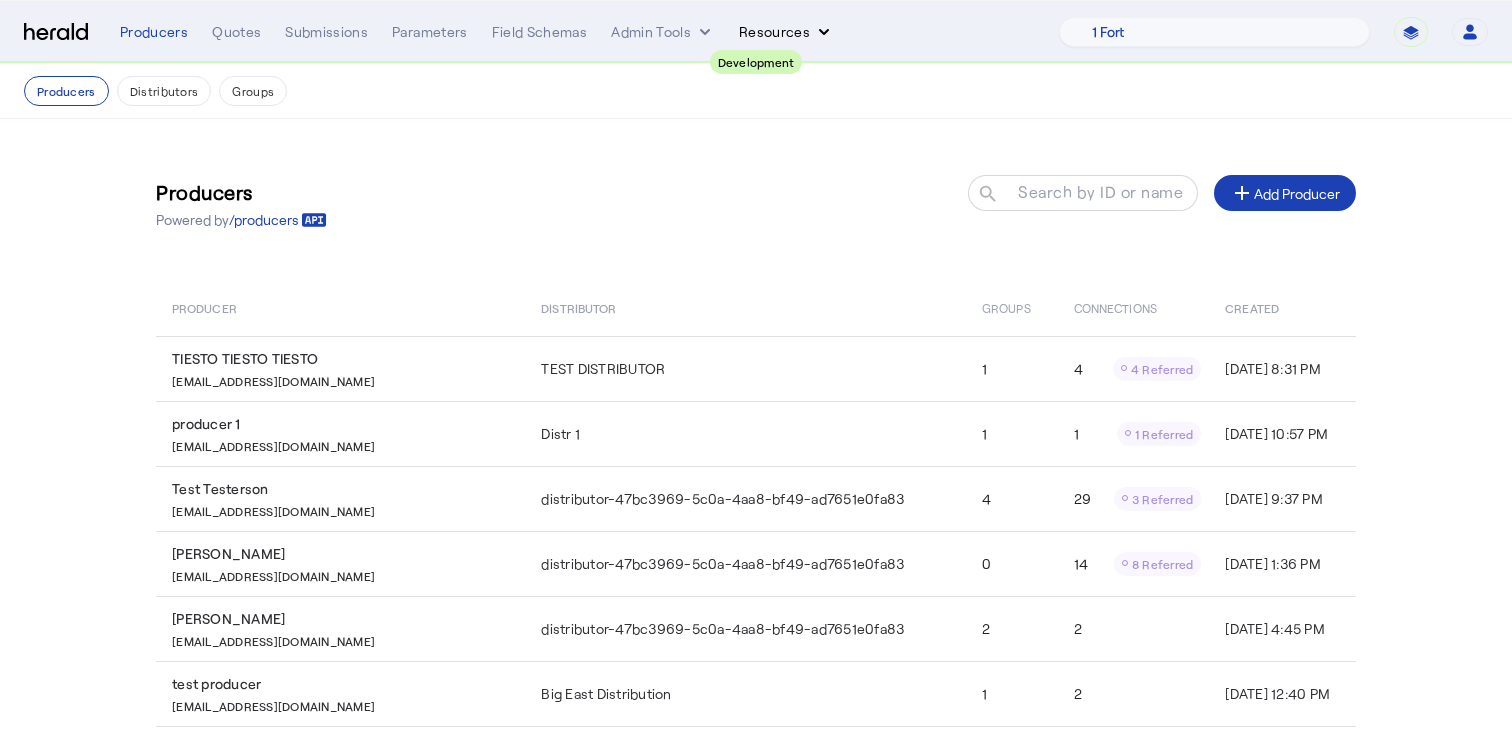 click on "Resources" at bounding box center (786, 32) 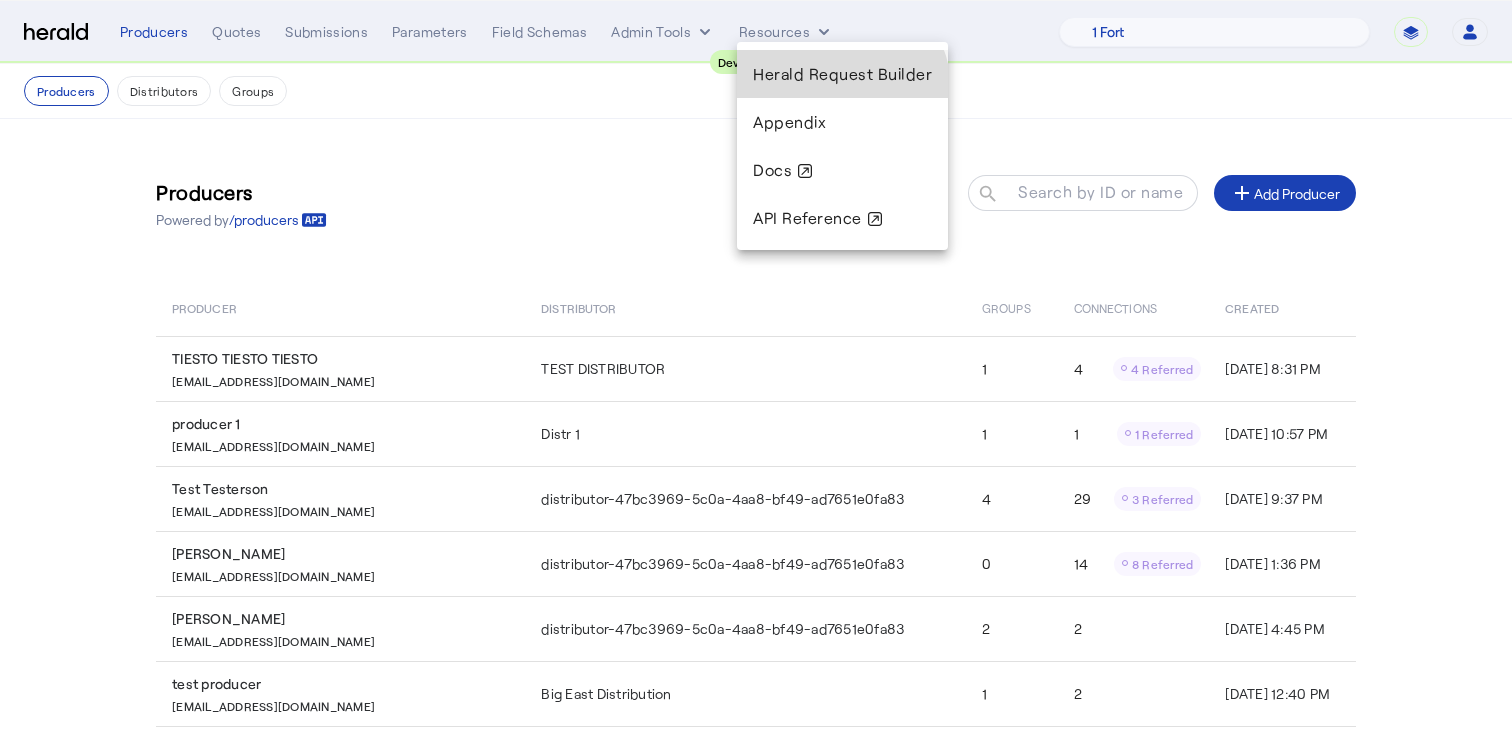 click on "Herald Request Builder" at bounding box center (842, 74) 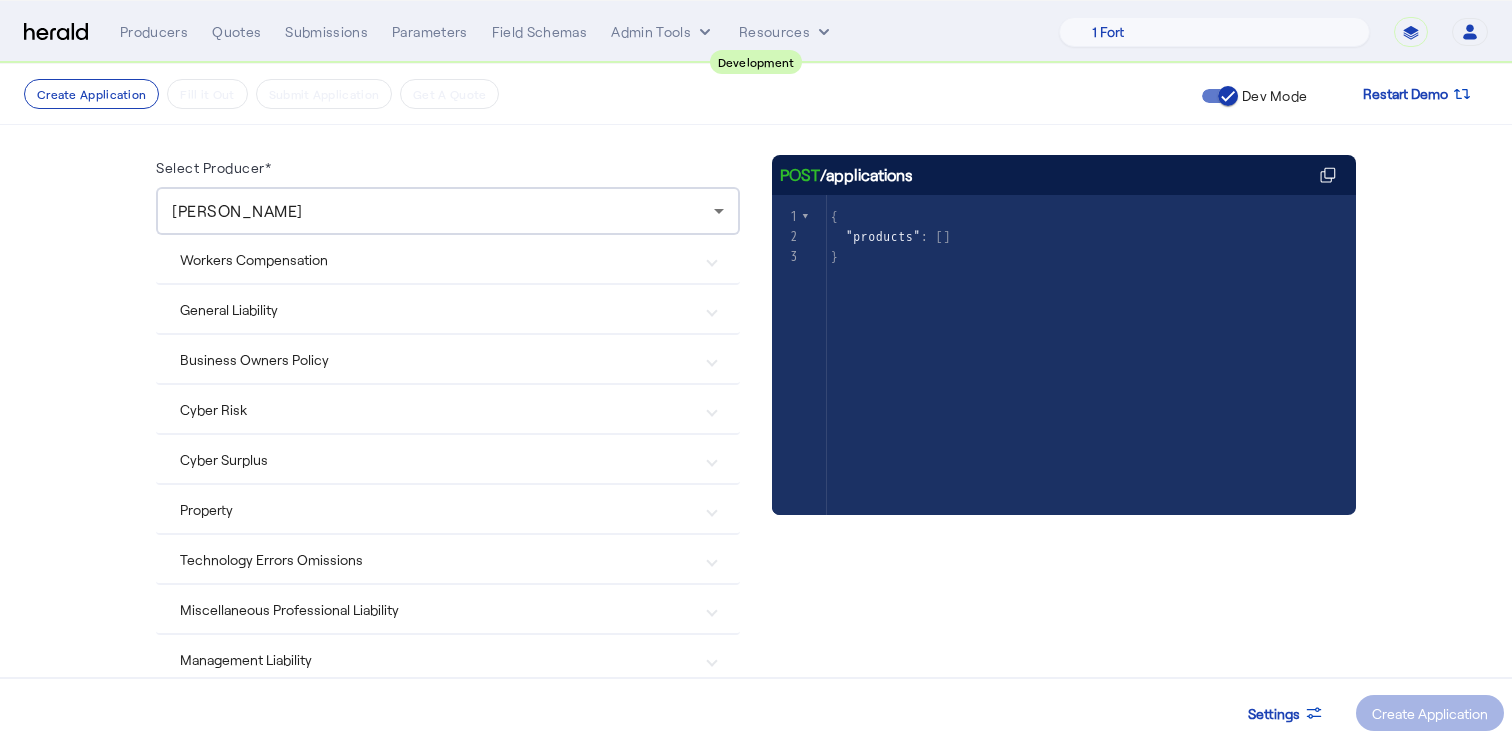 scroll, scrollTop: 175, scrollLeft: 0, axis: vertical 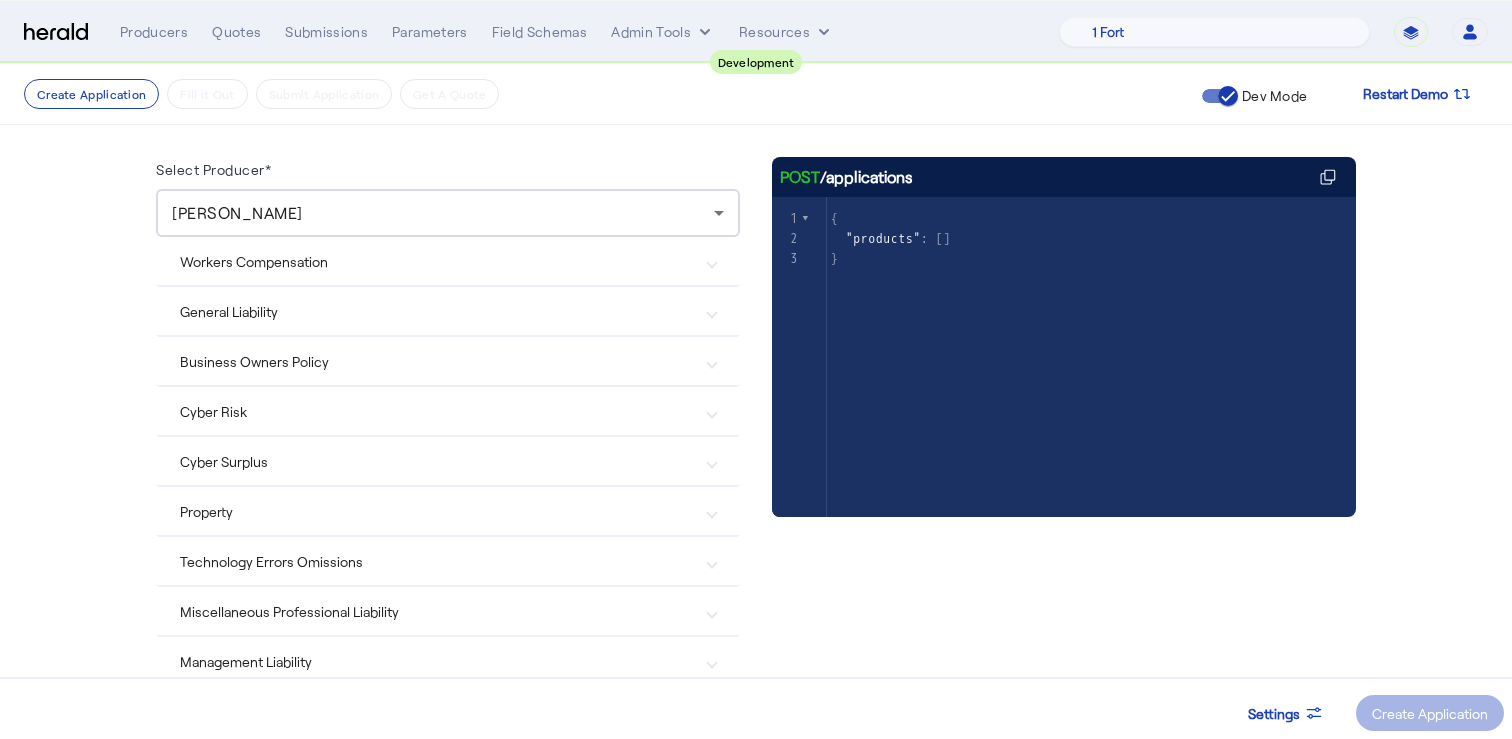 click on "Cyber Surplus" at bounding box center (436, 461) 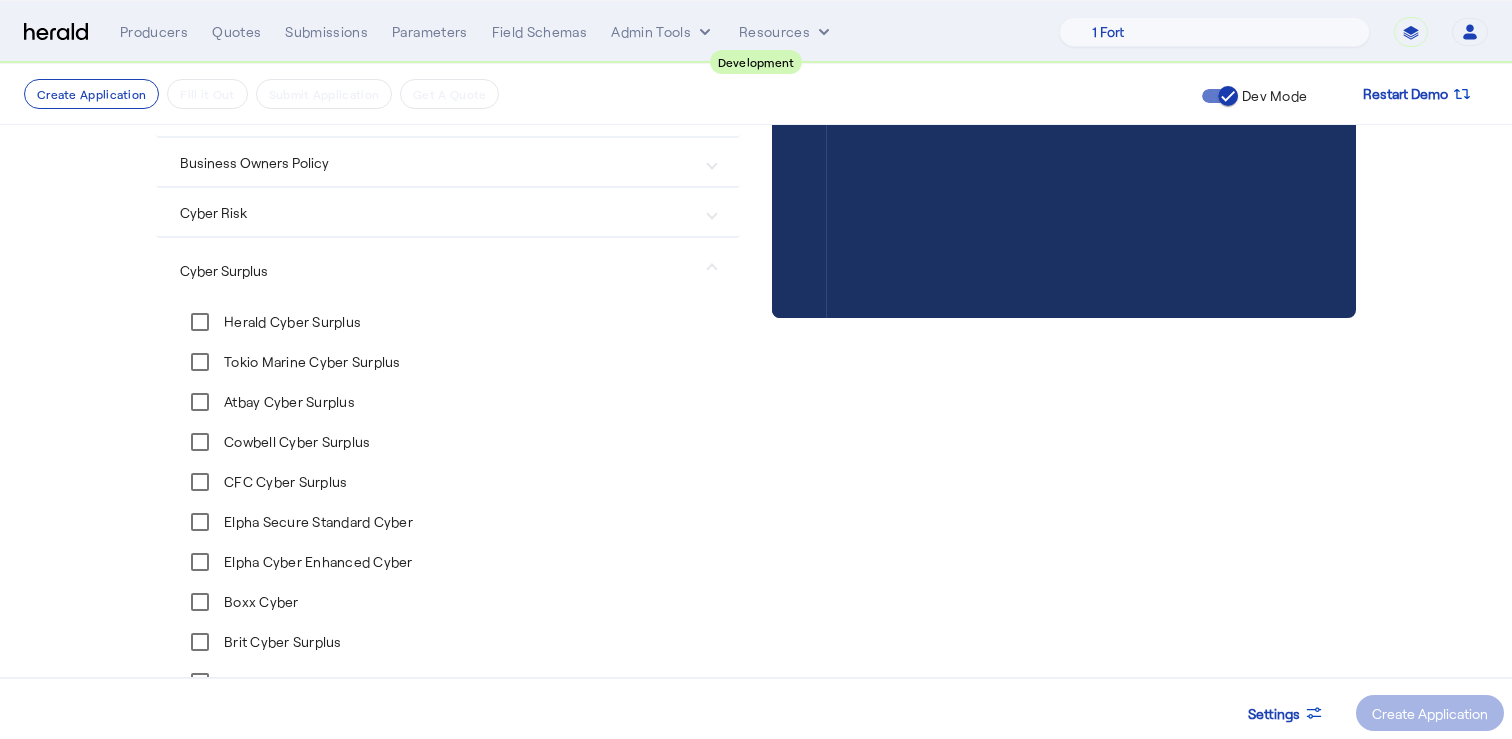 scroll, scrollTop: 373, scrollLeft: 0, axis: vertical 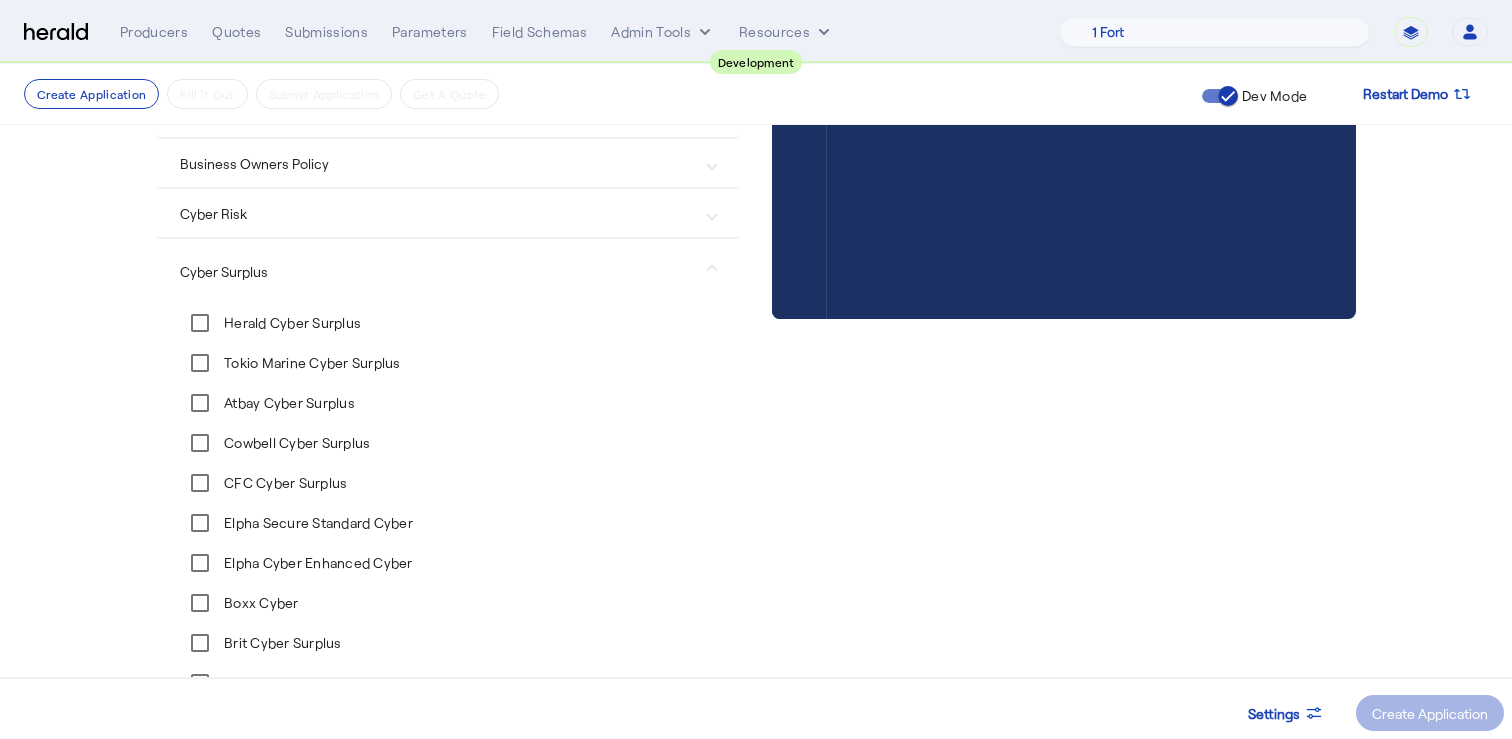 click on "Atbay Cyber Surplus" at bounding box center (287, 403) 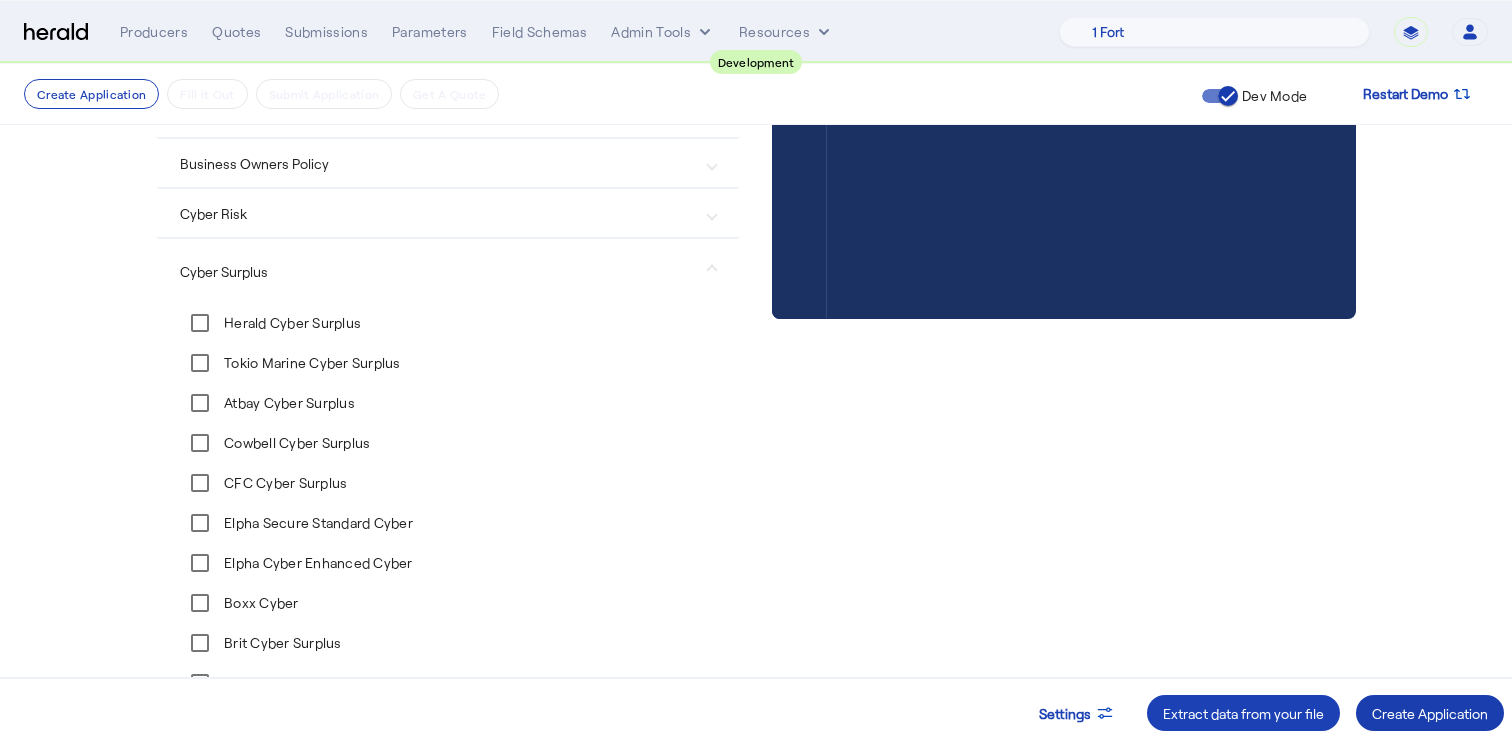 click on "Create Application" at bounding box center [1430, 713] 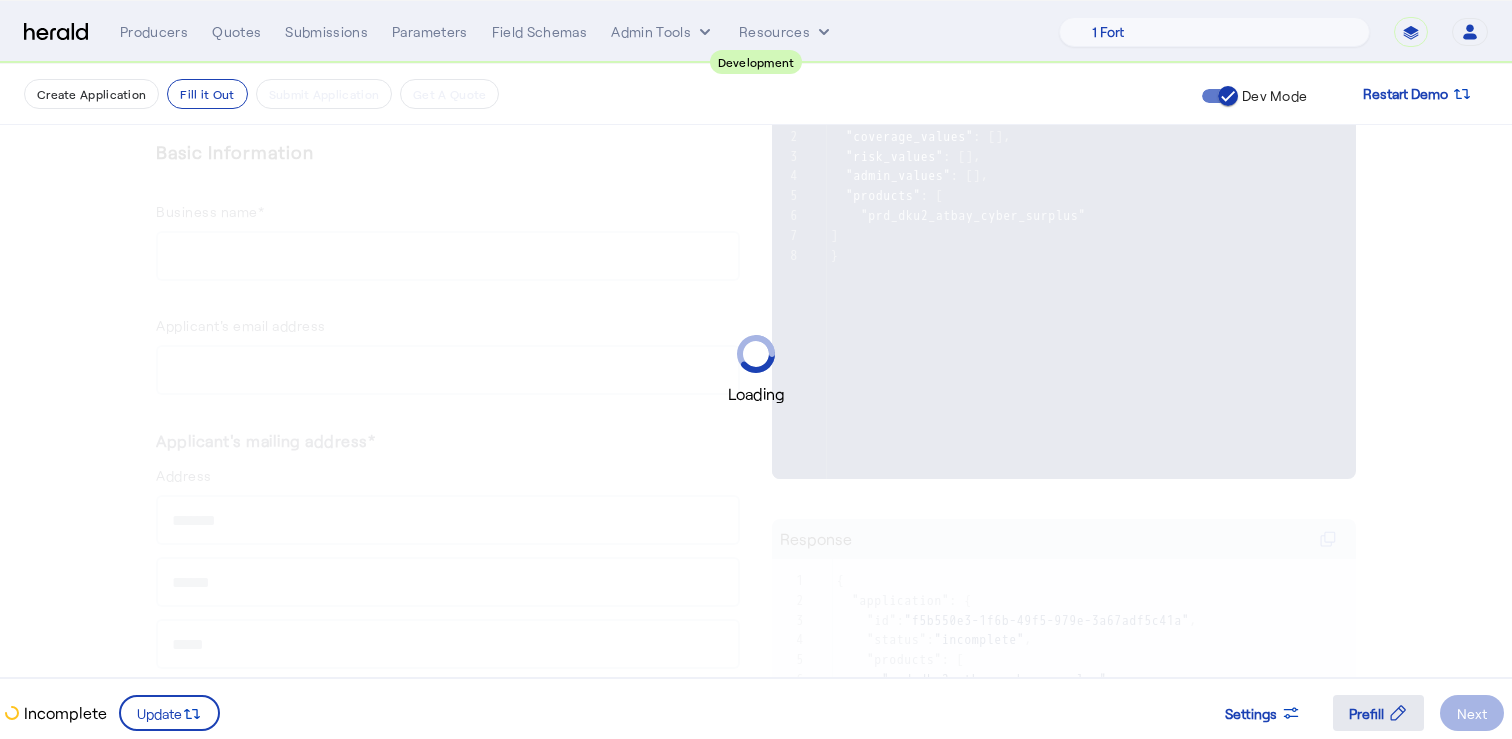 scroll, scrollTop: 0, scrollLeft: 0, axis: both 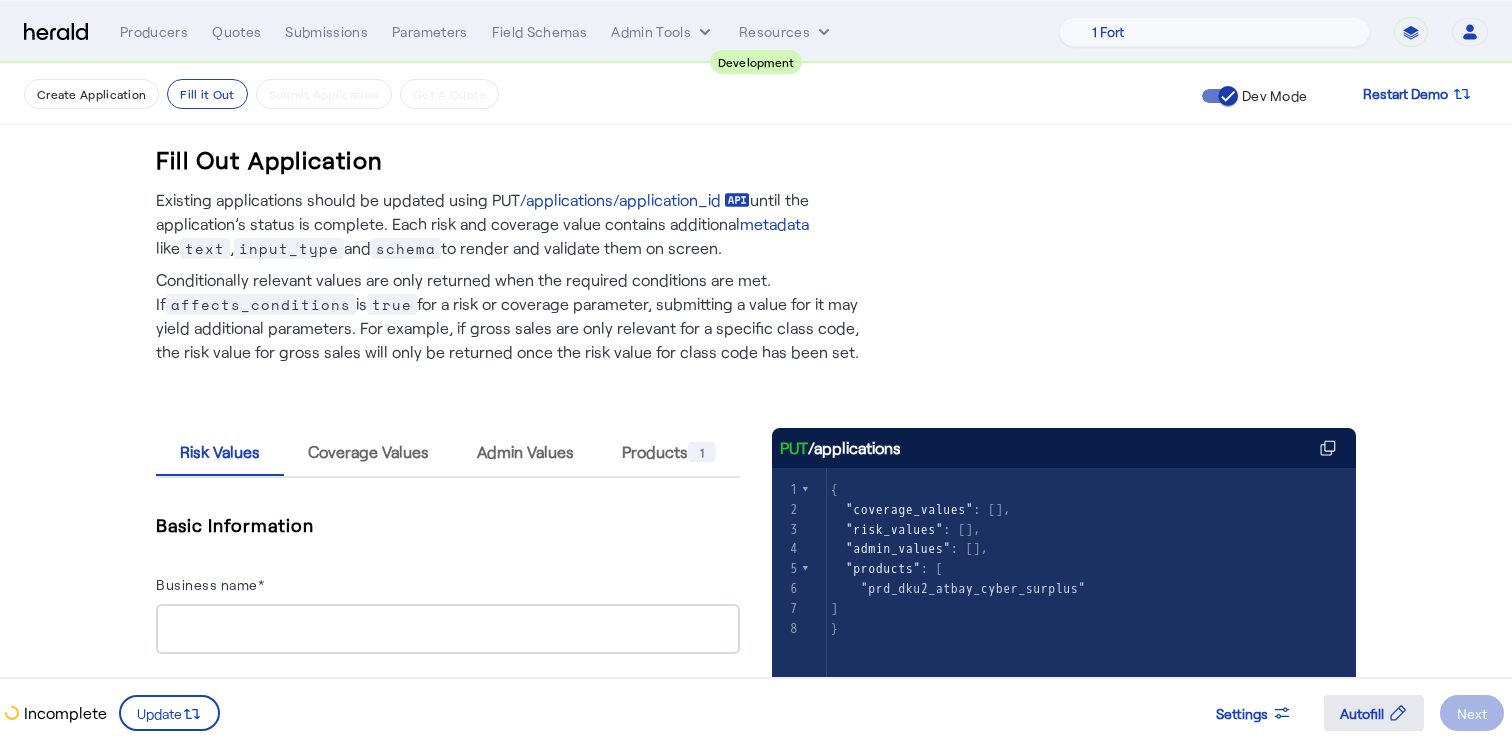click on "Autofill" at bounding box center (1374, 713) 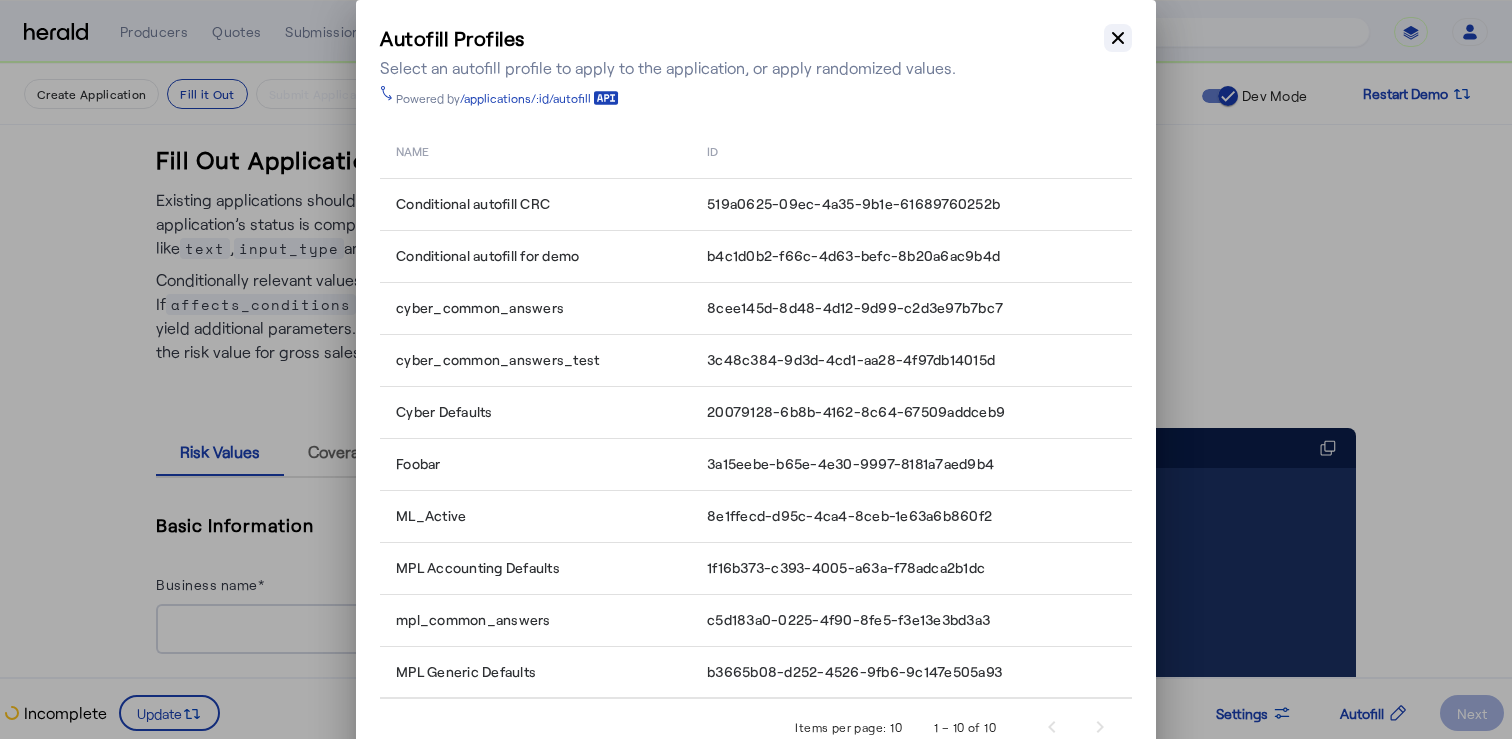 click 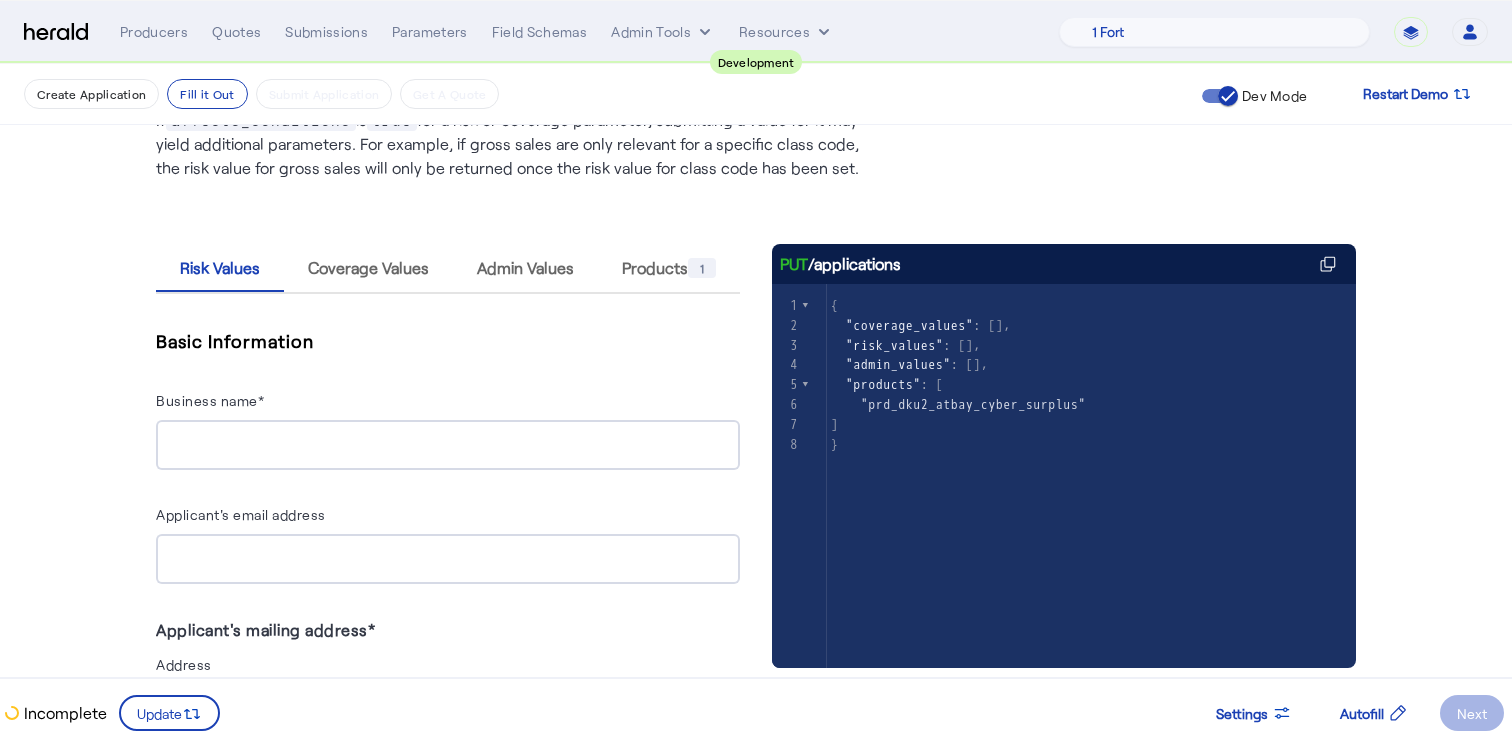 scroll, scrollTop: 106, scrollLeft: 0, axis: vertical 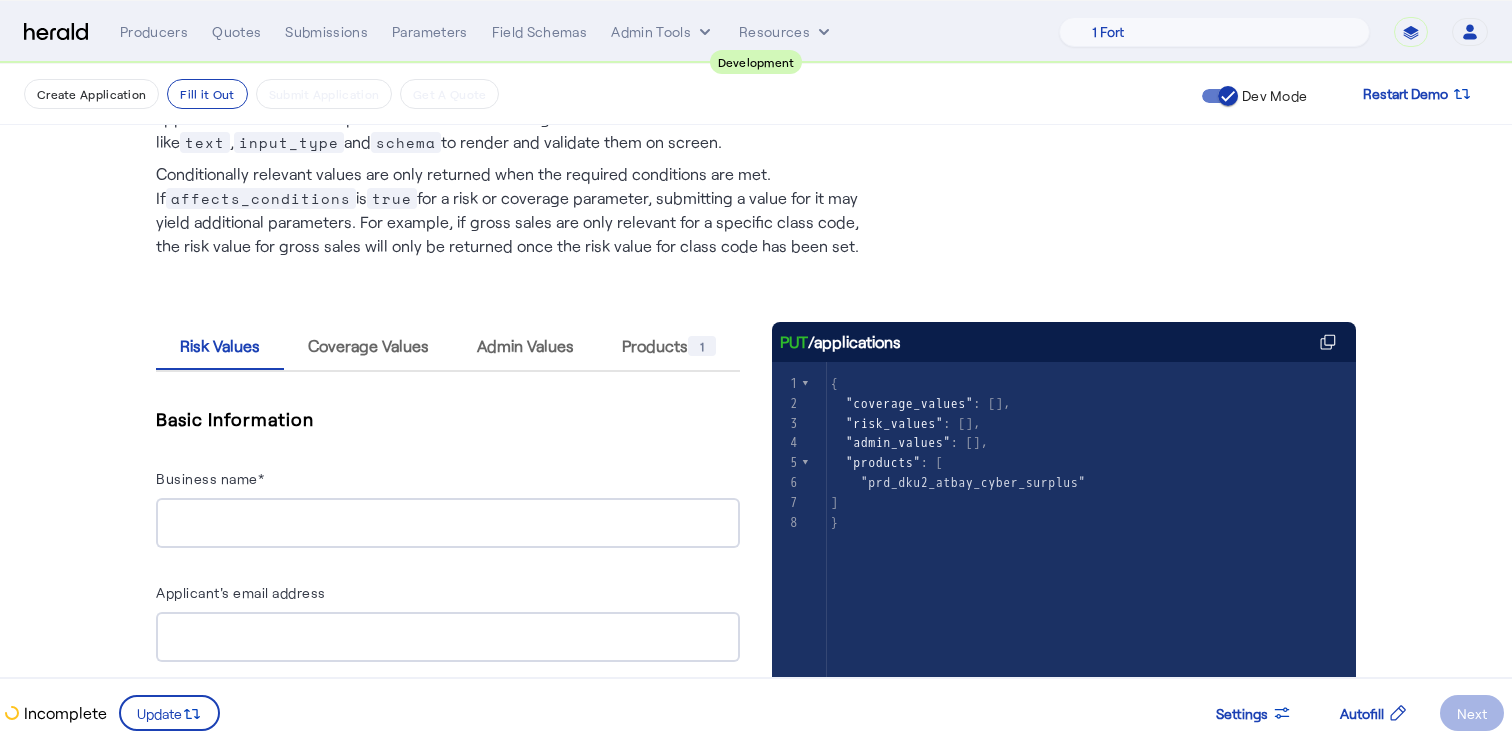 click on "Producers   Quotes   Submissions   Parameters   Field Schemas   Admin Tools
Resources
1 Fort   A Demo Platform   A New Platform Test   Bam   Batch Test Platform   Beep Beep Boop   BindHQ   Bogus   Boom 2   Boxx   CRC   CYPRESS_1753449446537_54101_NEW   CYPRESS_1753449482827_71167_NEW   CYPRESS_1753449505093_63172_NEW   CYPRESS_1753449529613_62971_NEW   CYPRESS_1753450524437_41800_NEW   CYPRESS_1753450564532_54365_NEW   Cleo Sol   Davey Testerson   Disable Platform   Dr Davis Insurance Group   Dummy Platform   Final Platform   Gabe Test   Growthmill   Herald   Herald Demo   ID Service Test   Jeans Inc   Layr   Marsh Test   My New Platform   New Test again   Parker Test Platform   Pioneer Patron   Platform 1   Platform test   RT Specialty   Ravi test 1234   TEST PLATFORM   THIS IS A TEST PLATFORM   Teeter Totter   Test Again   Test Platform   Test emm   Testing ML   The News   USI   aaaaahhh real monsters   dafsadfasdf   dfasfd   fhgjtg" at bounding box center [804, 32] 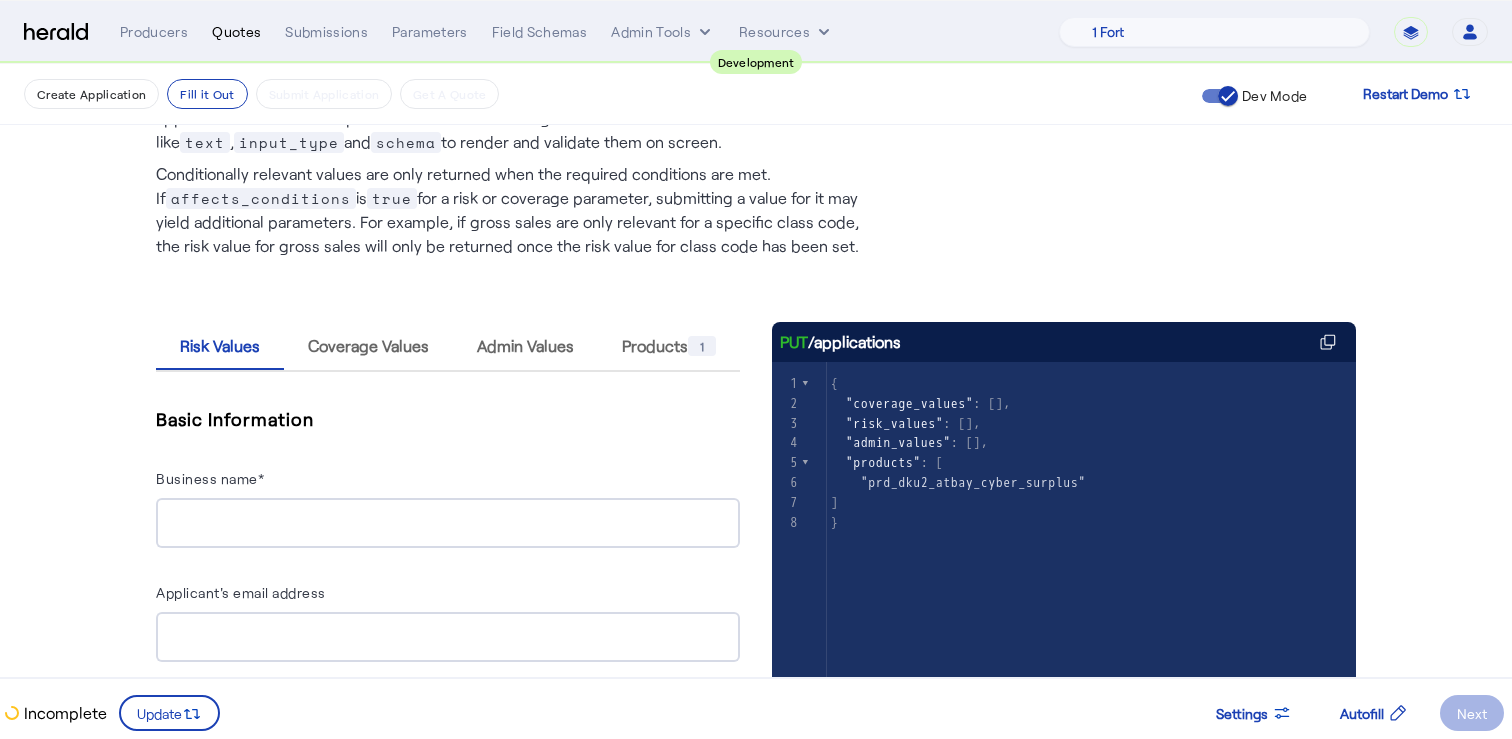 click on "Quotes" at bounding box center (236, 32) 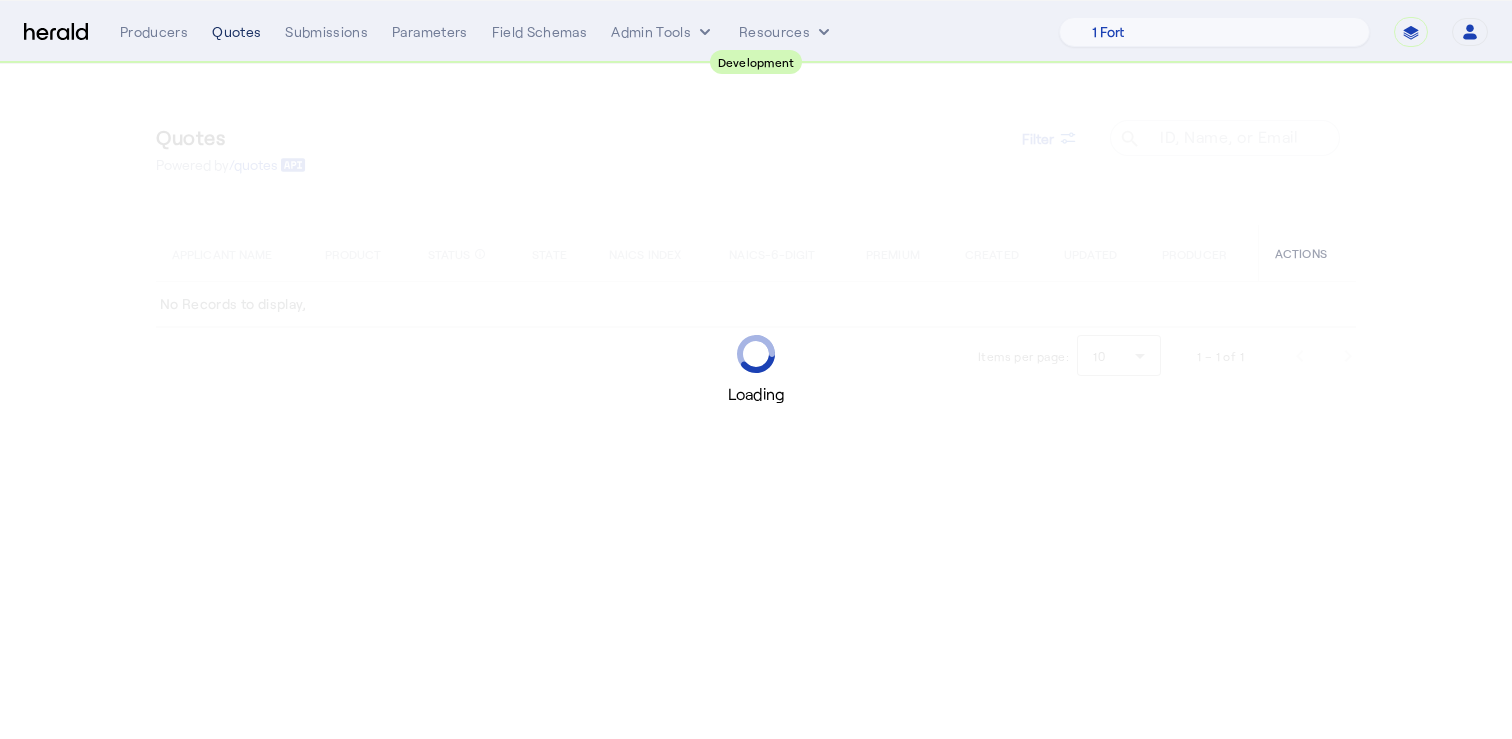 scroll, scrollTop: 0, scrollLeft: 0, axis: both 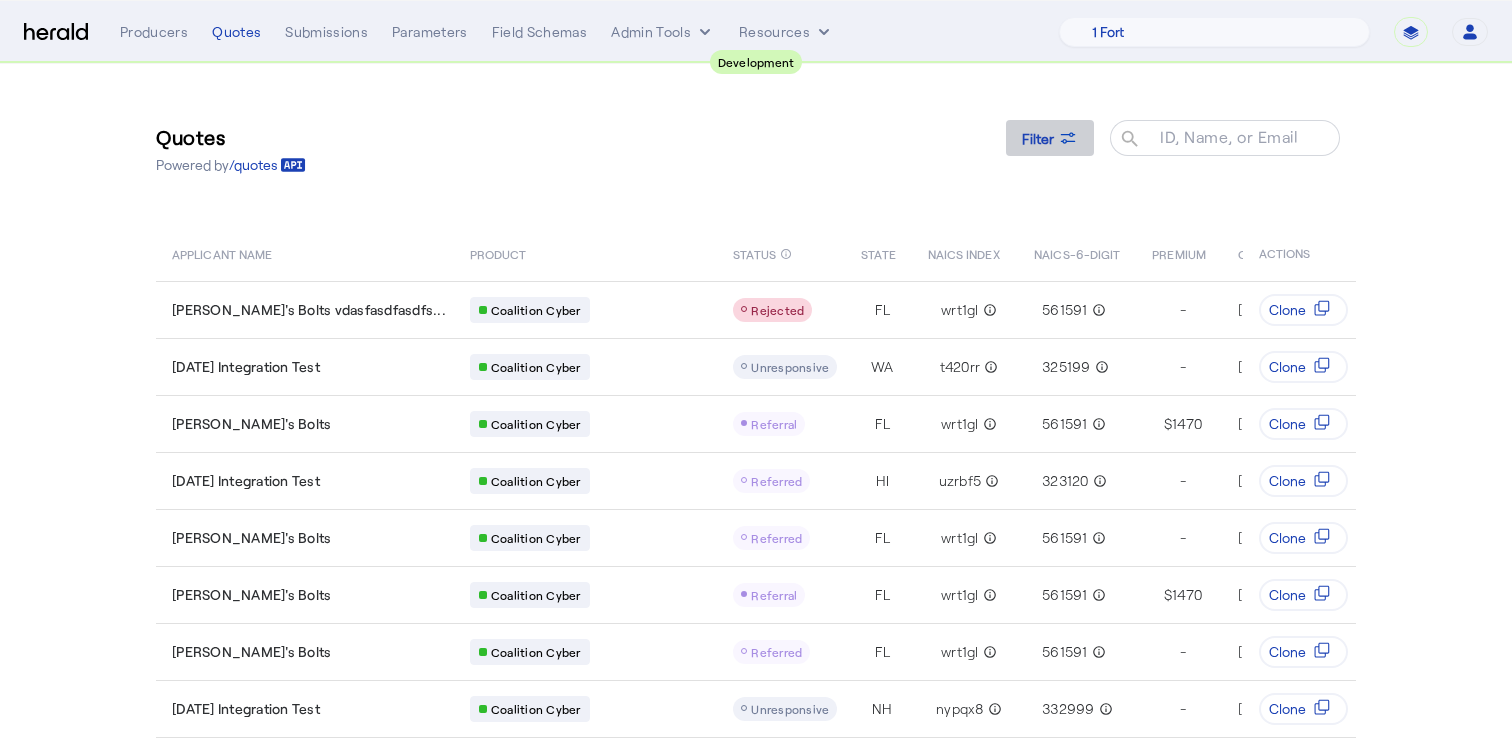 click on "Filter" at bounding box center (1038, 138) 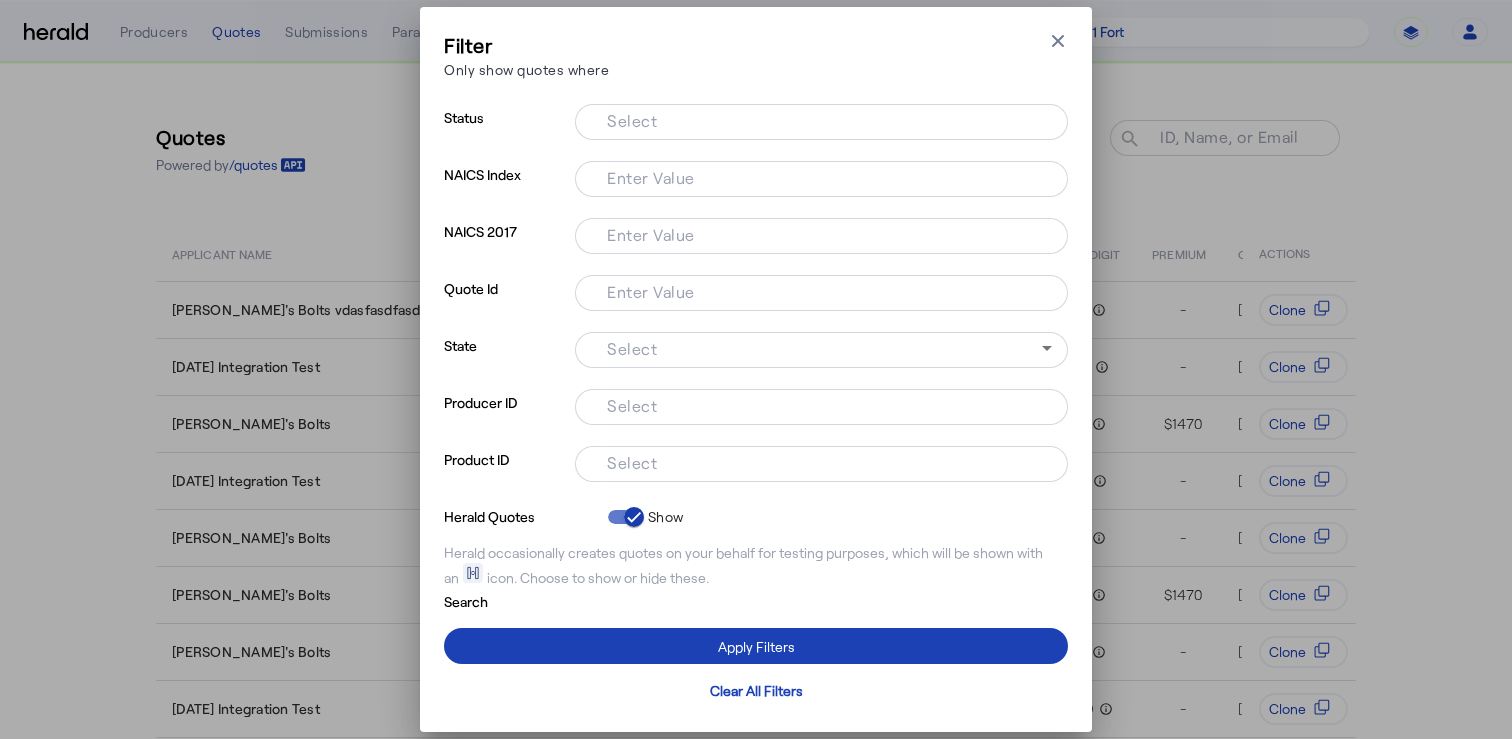 click on "Select" at bounding box center (632, 405) 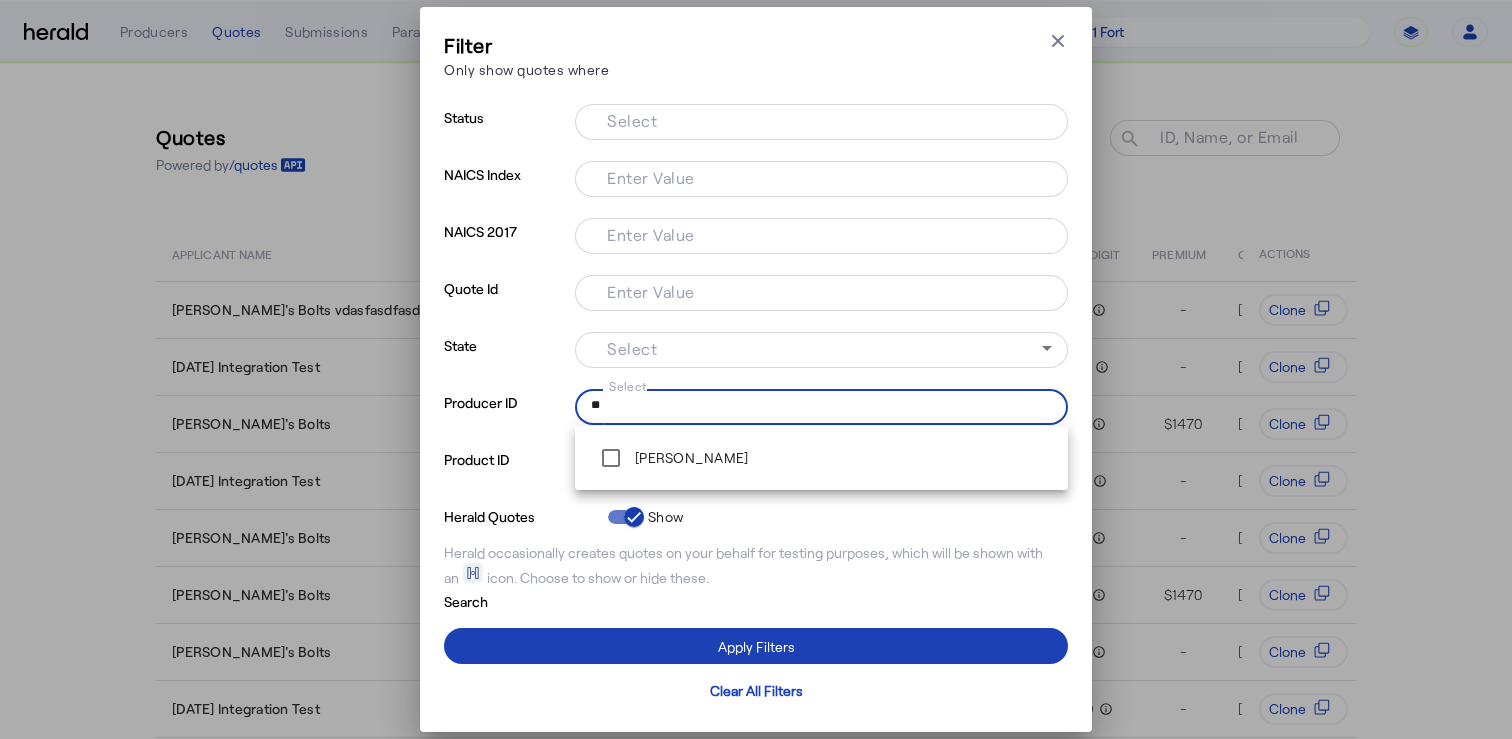 type on "*" 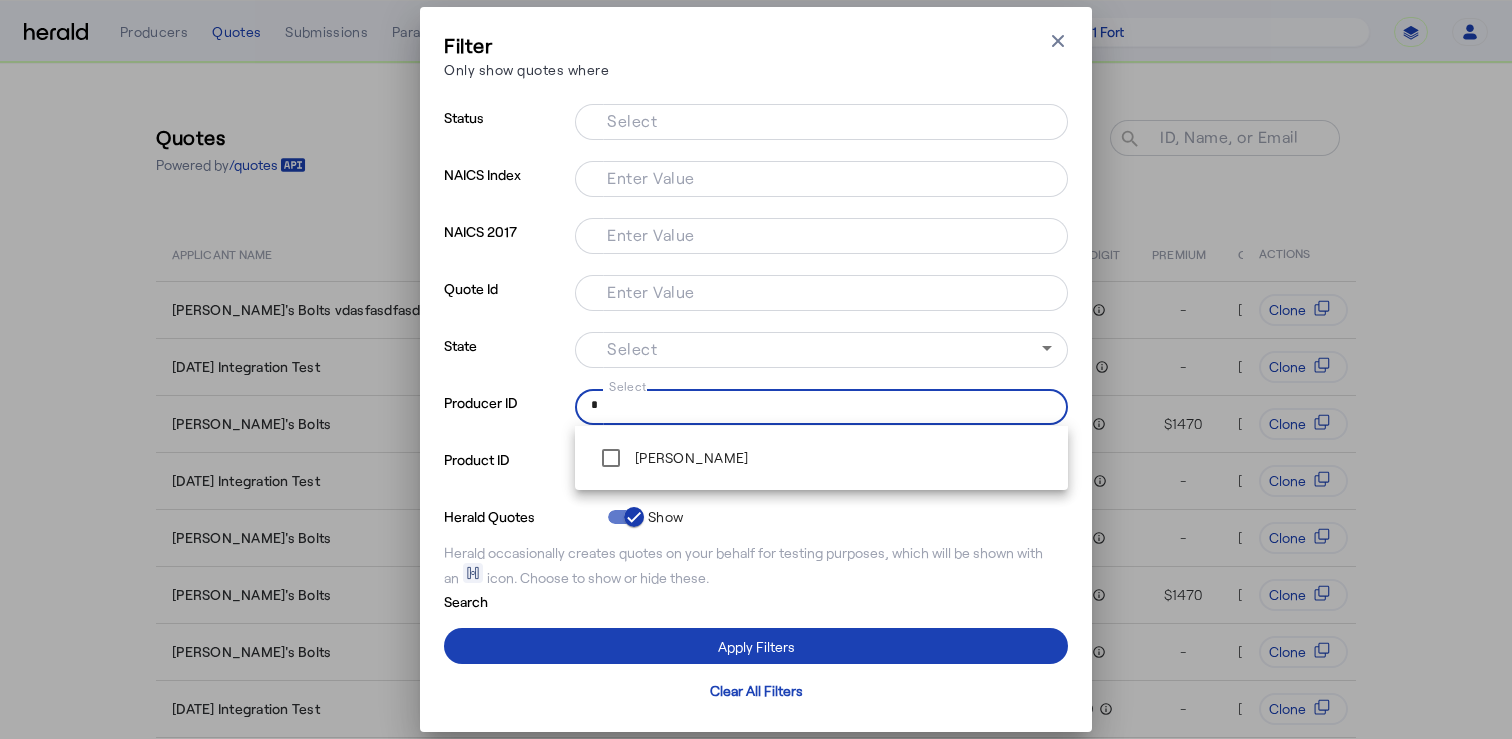 type 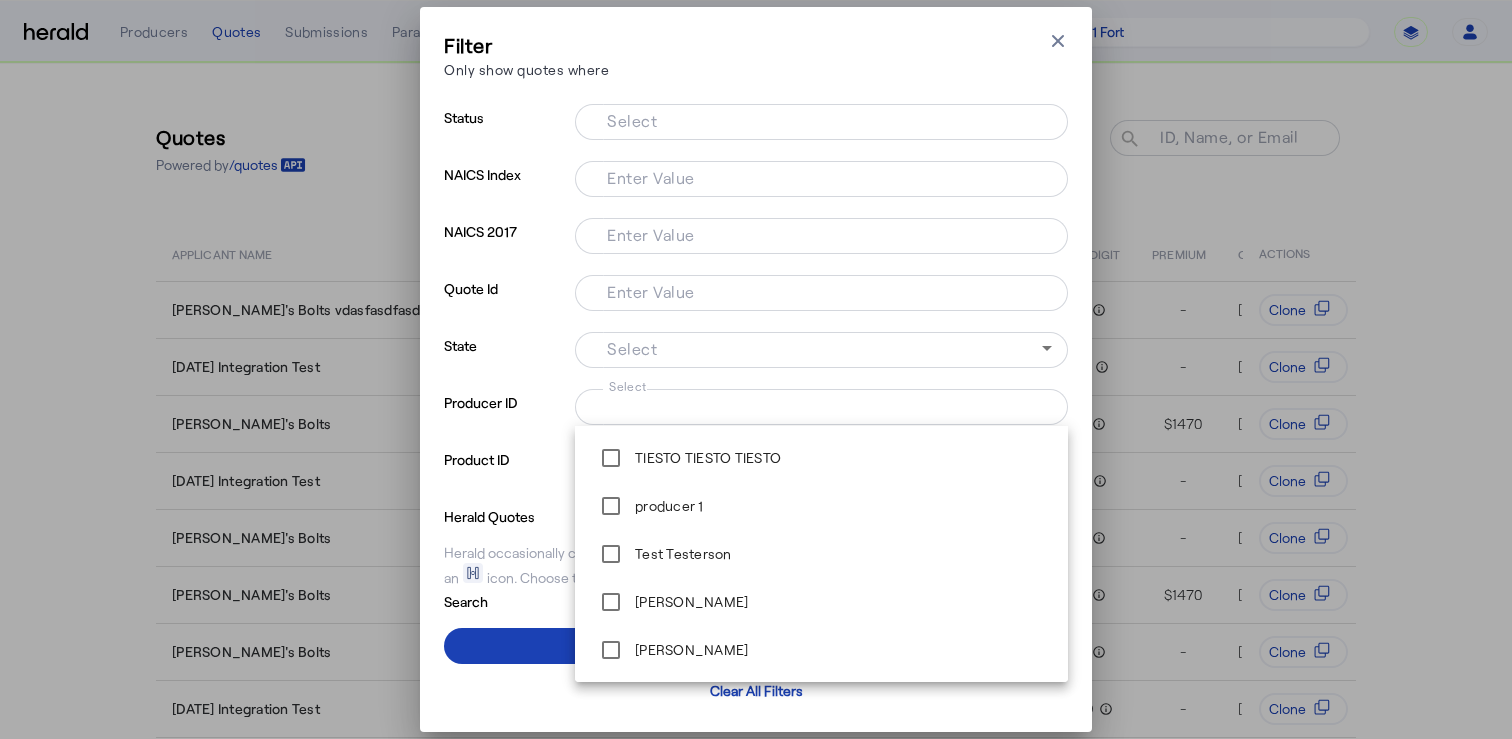 click on "Product ID" at bounding box center (505, 474) 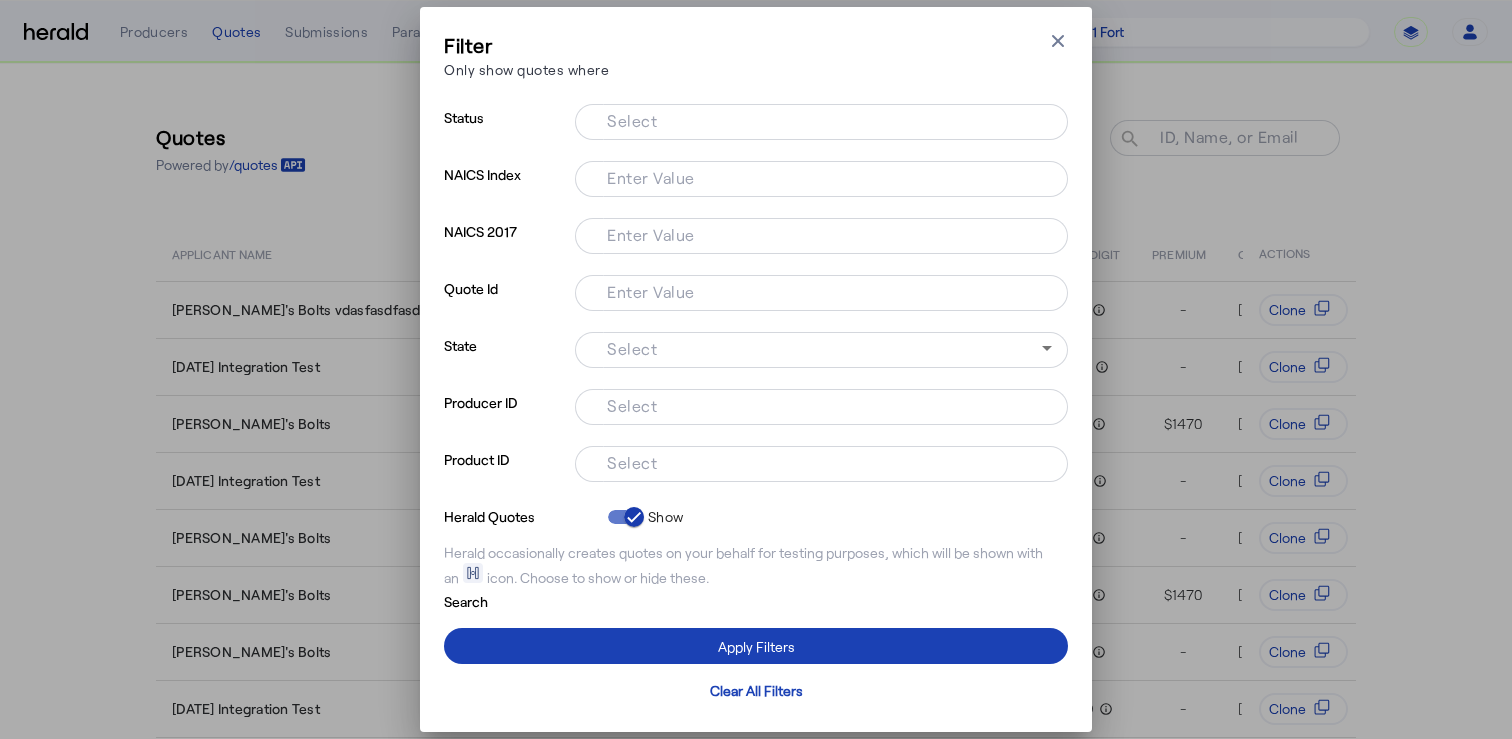 click on "Select" at bounding box center [817, 462] 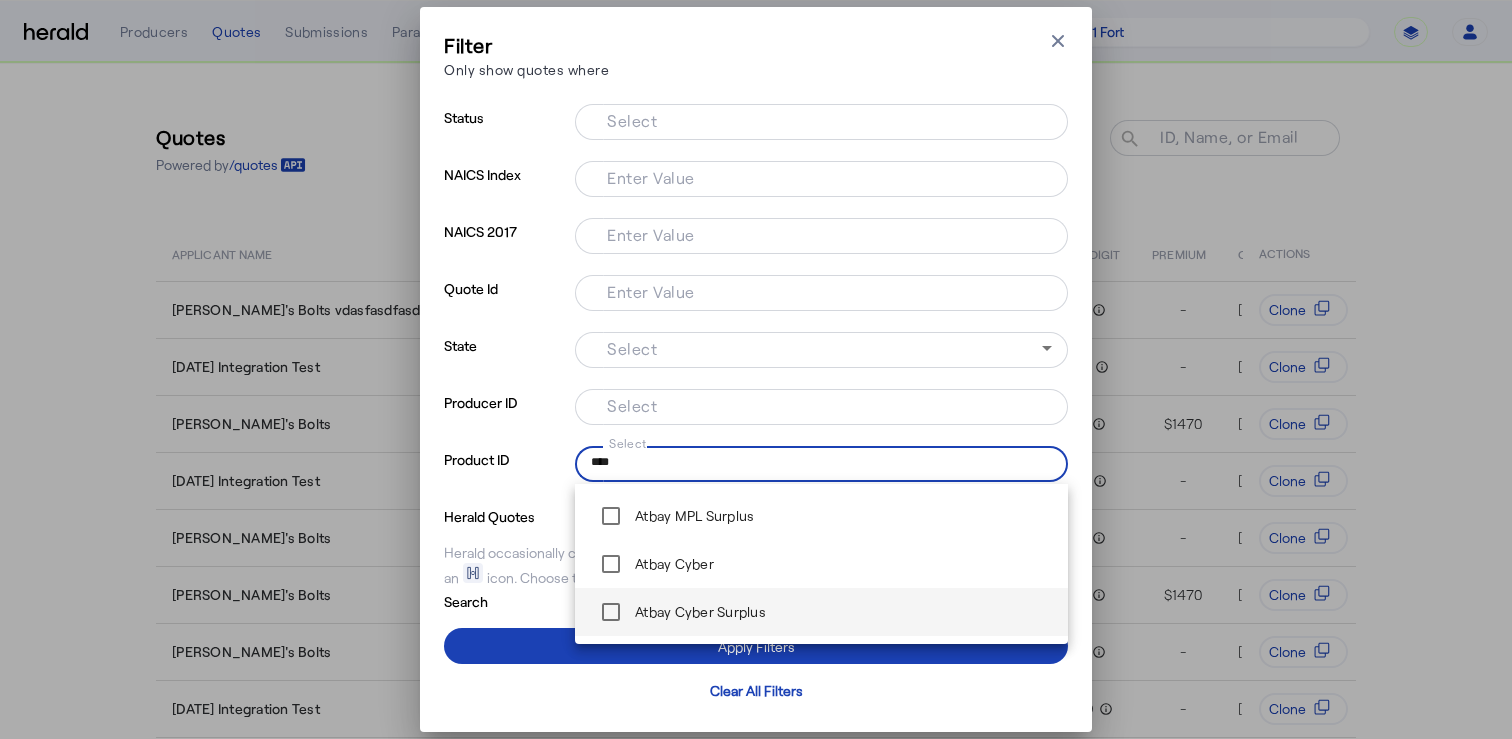 type on "****" 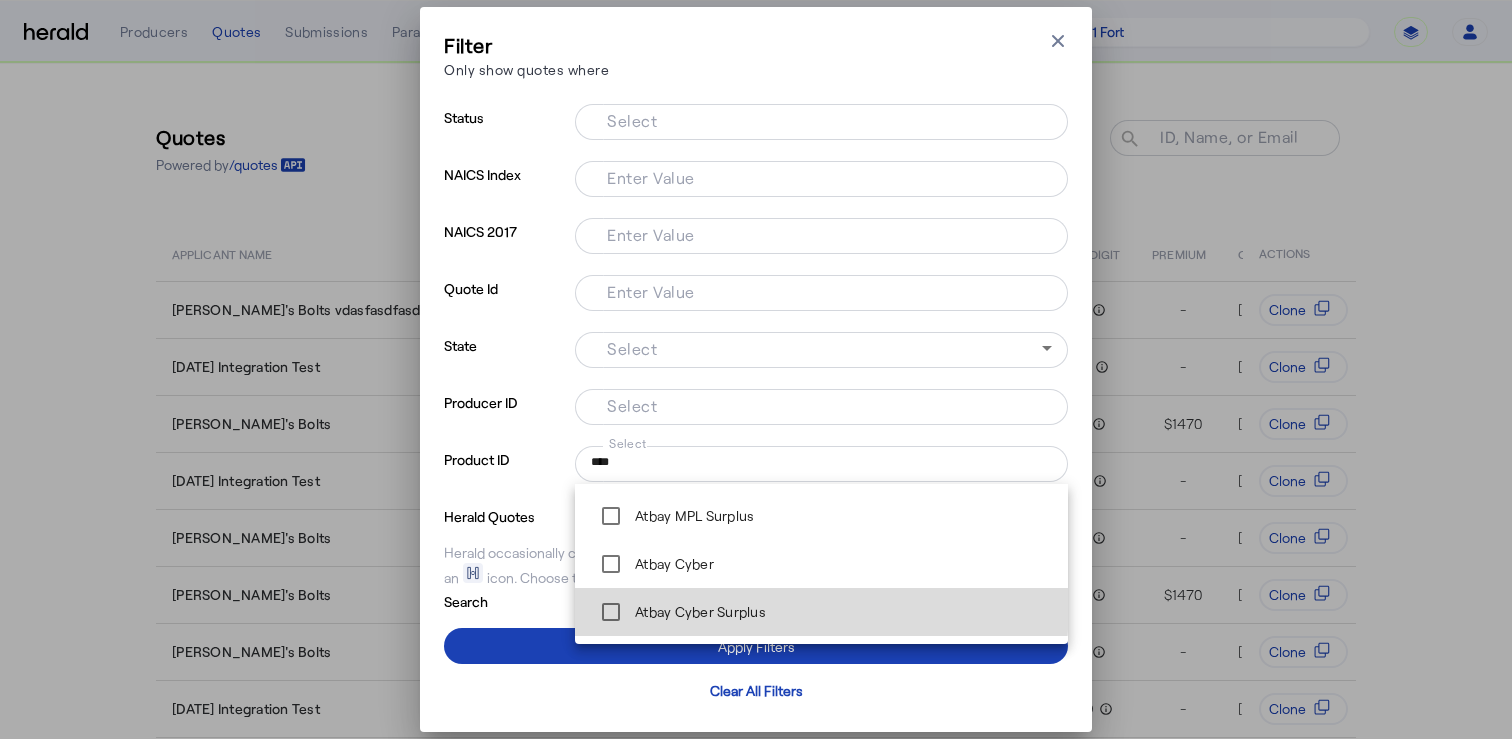 click on "Atbay Cyber Surplus" at bounding box center [698, 612] 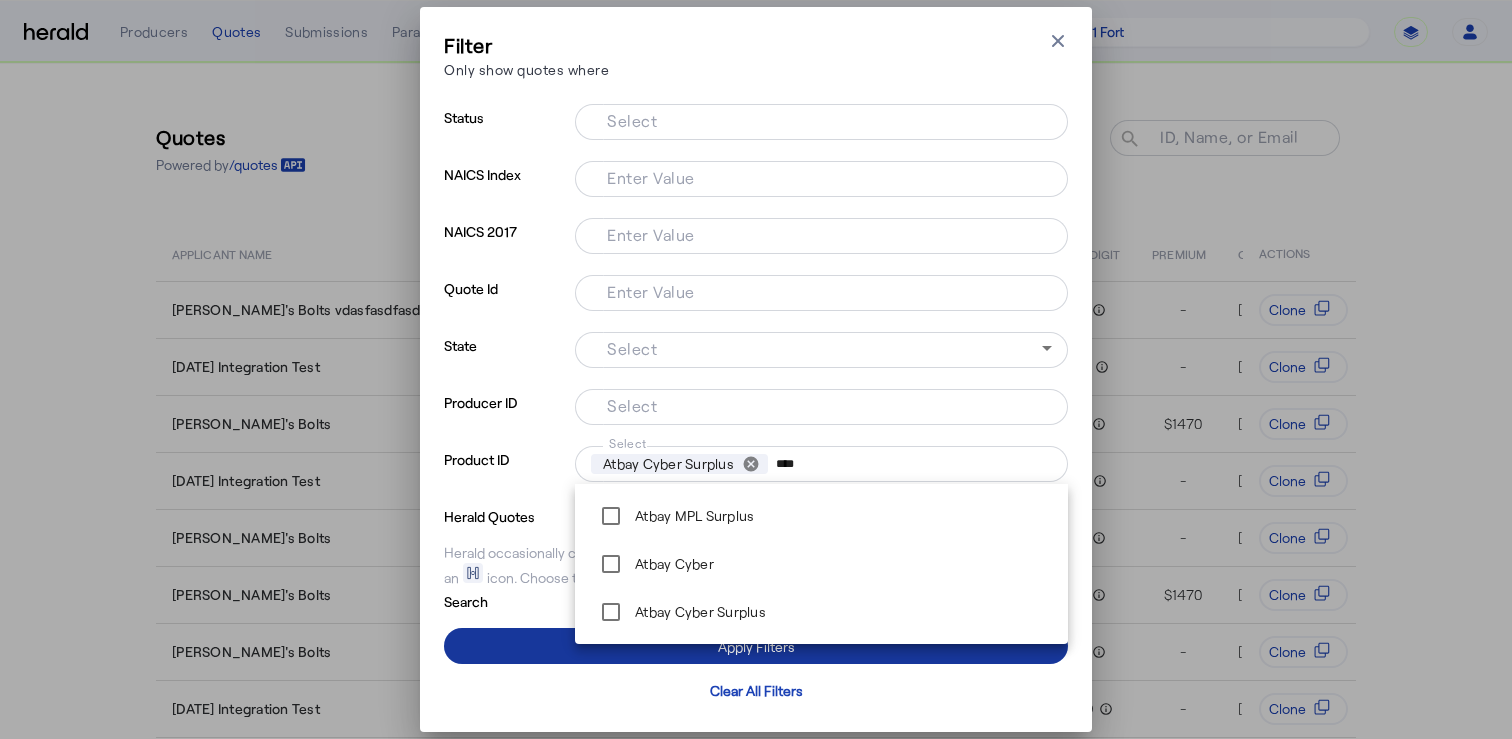 click at bounding box center [756, 646] 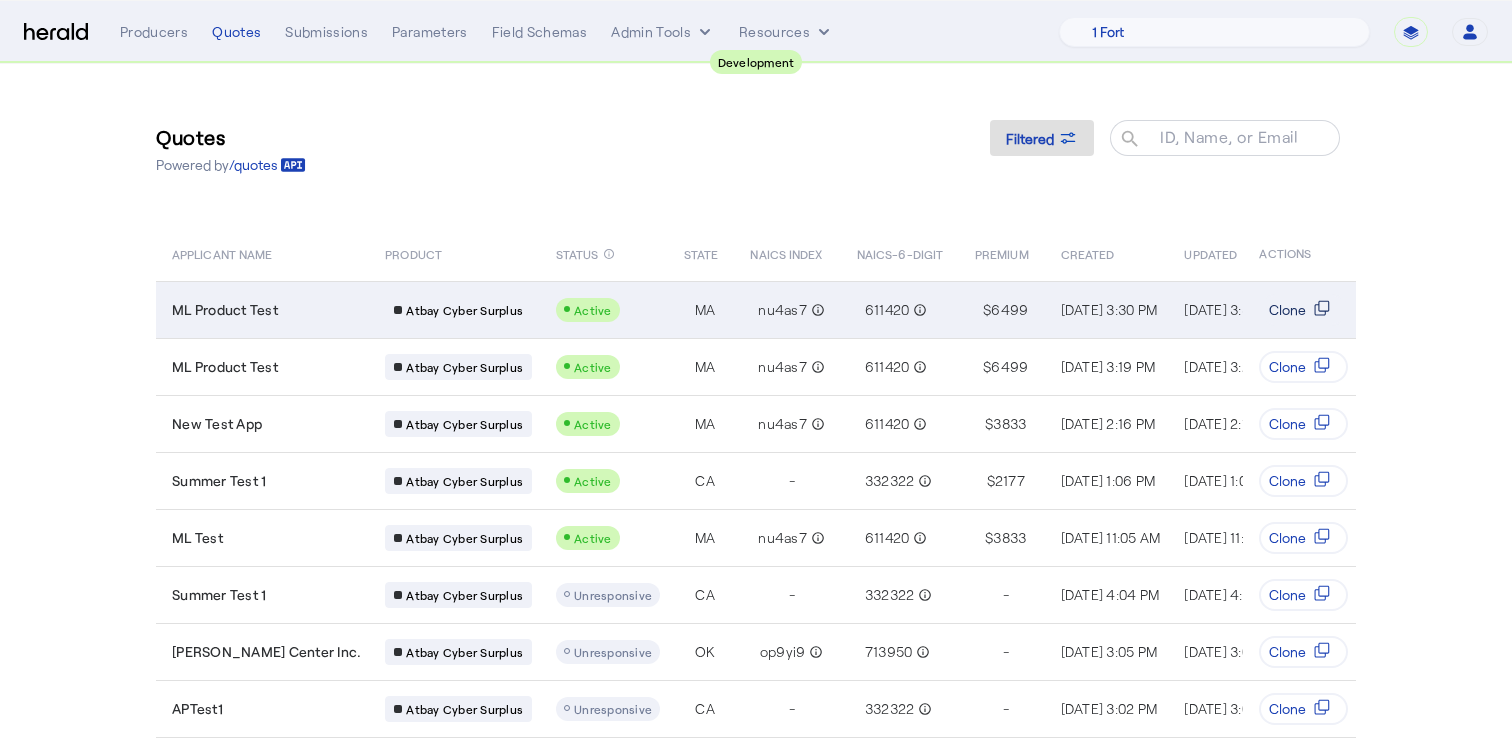 click on "Clone" at bounding box center (1287, 310) 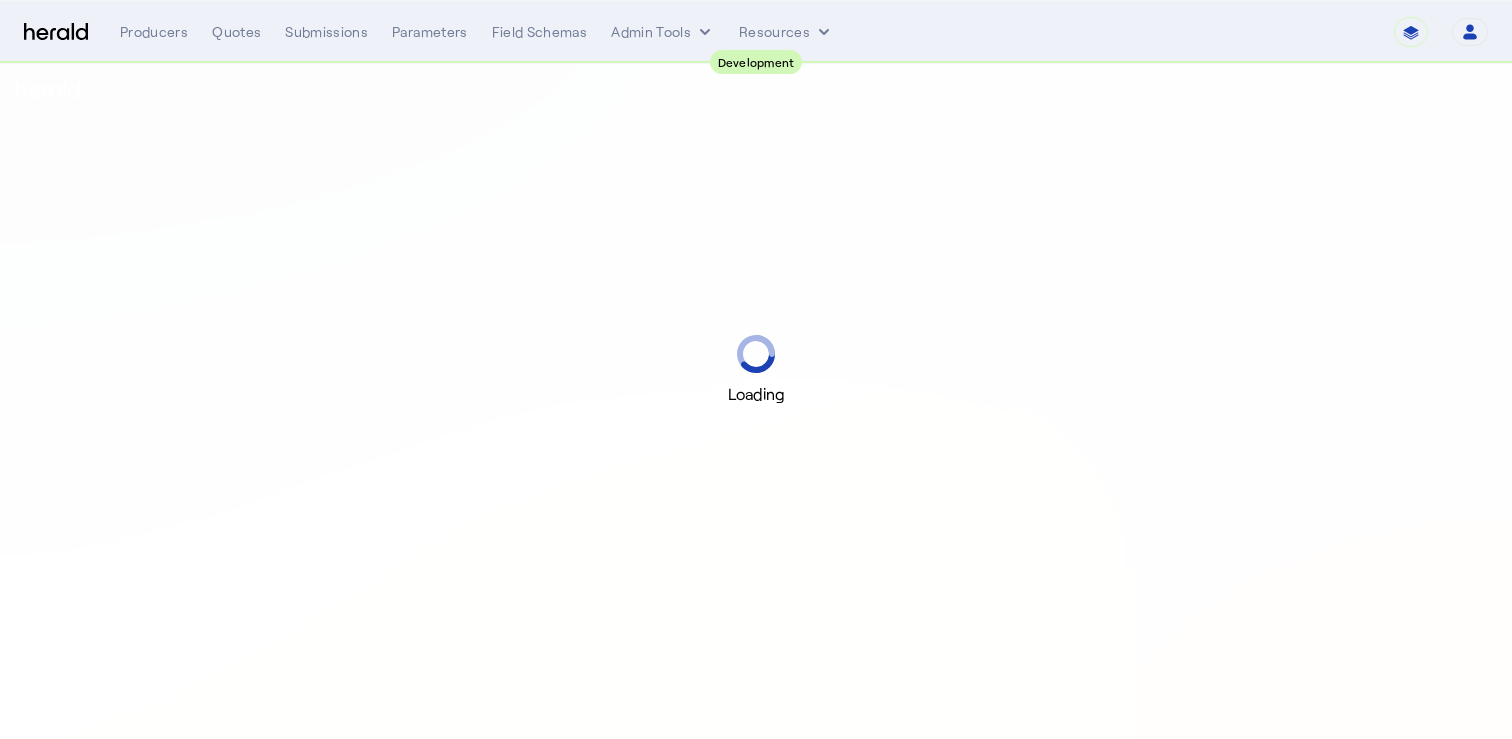 scroll, scrollTop: 0, scrollLeft: 0, axis: both 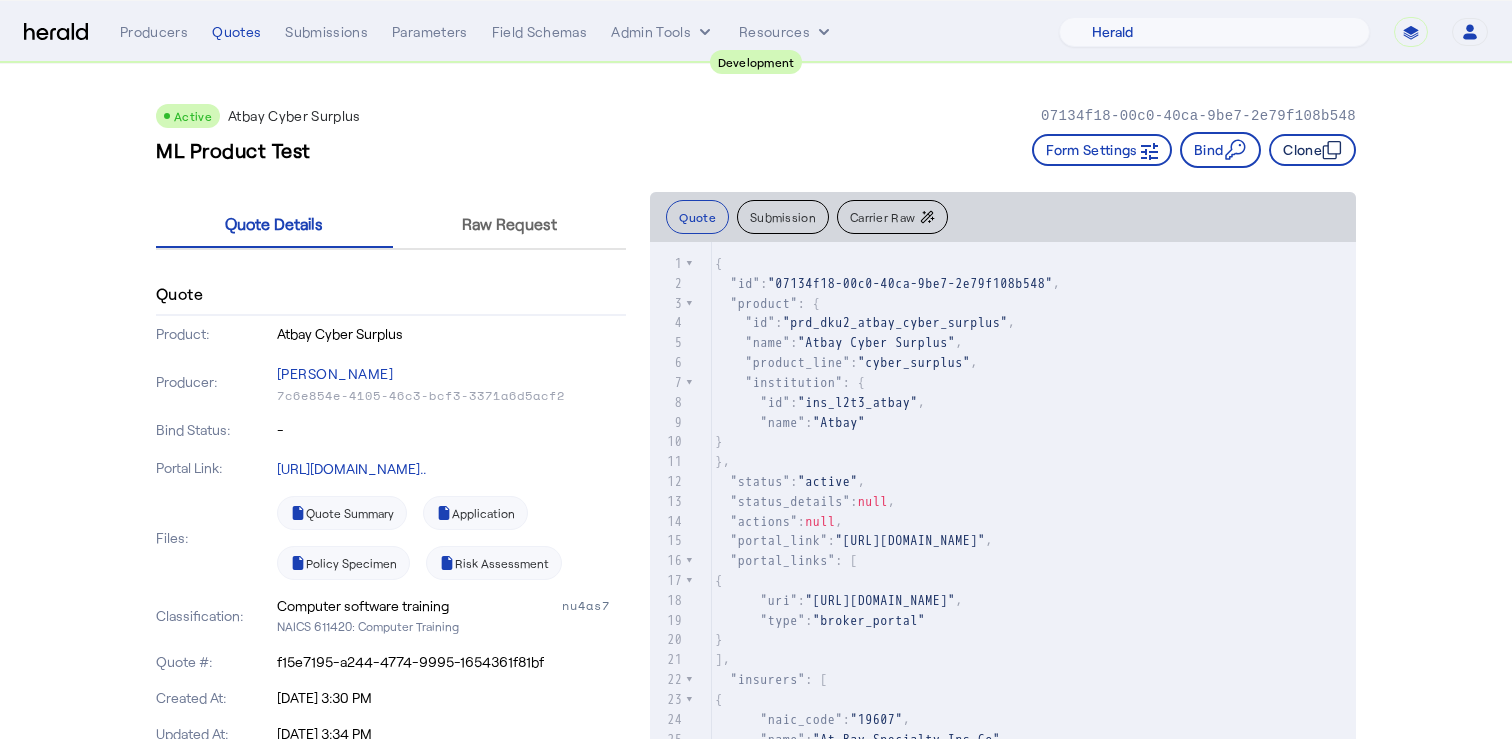 click on "Clone" 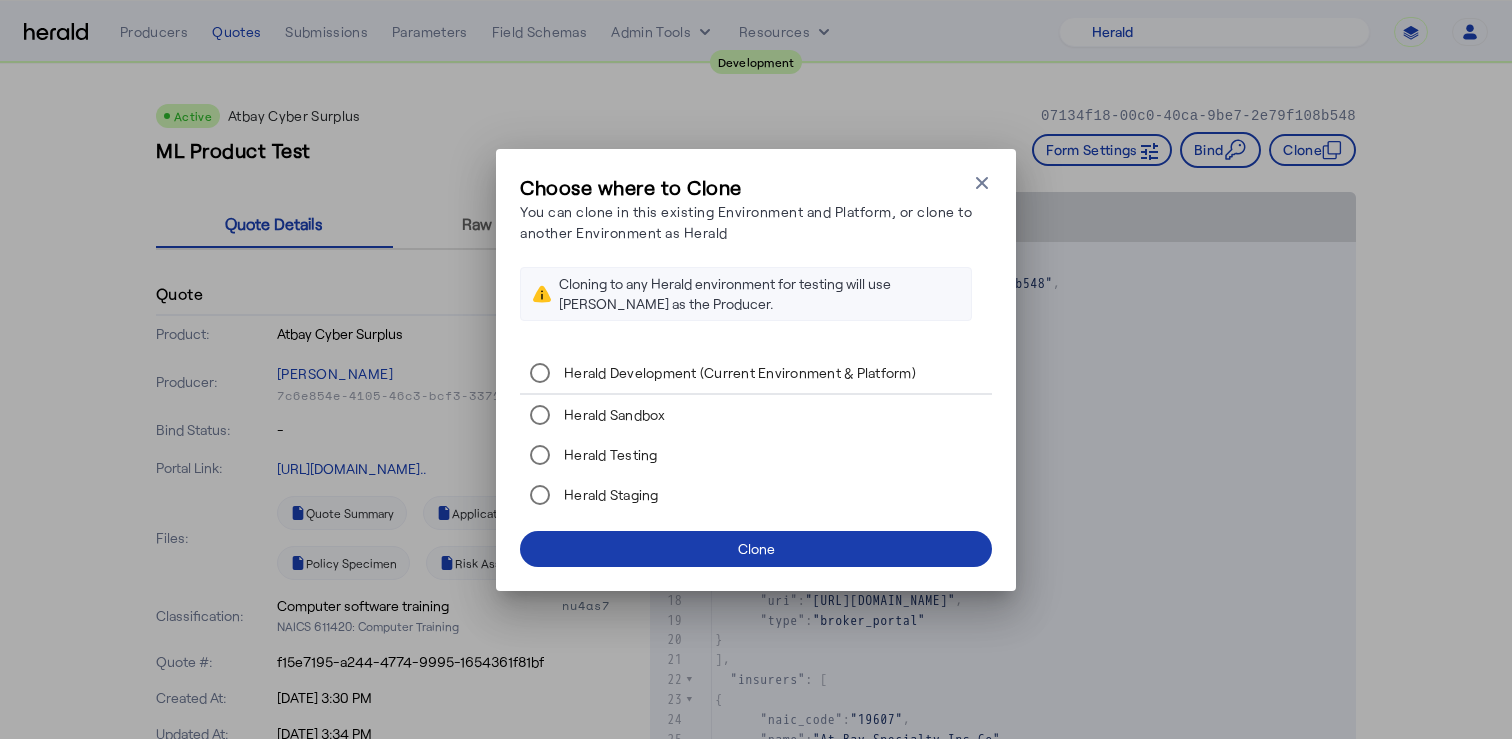 click at bounding box center (756, 549) 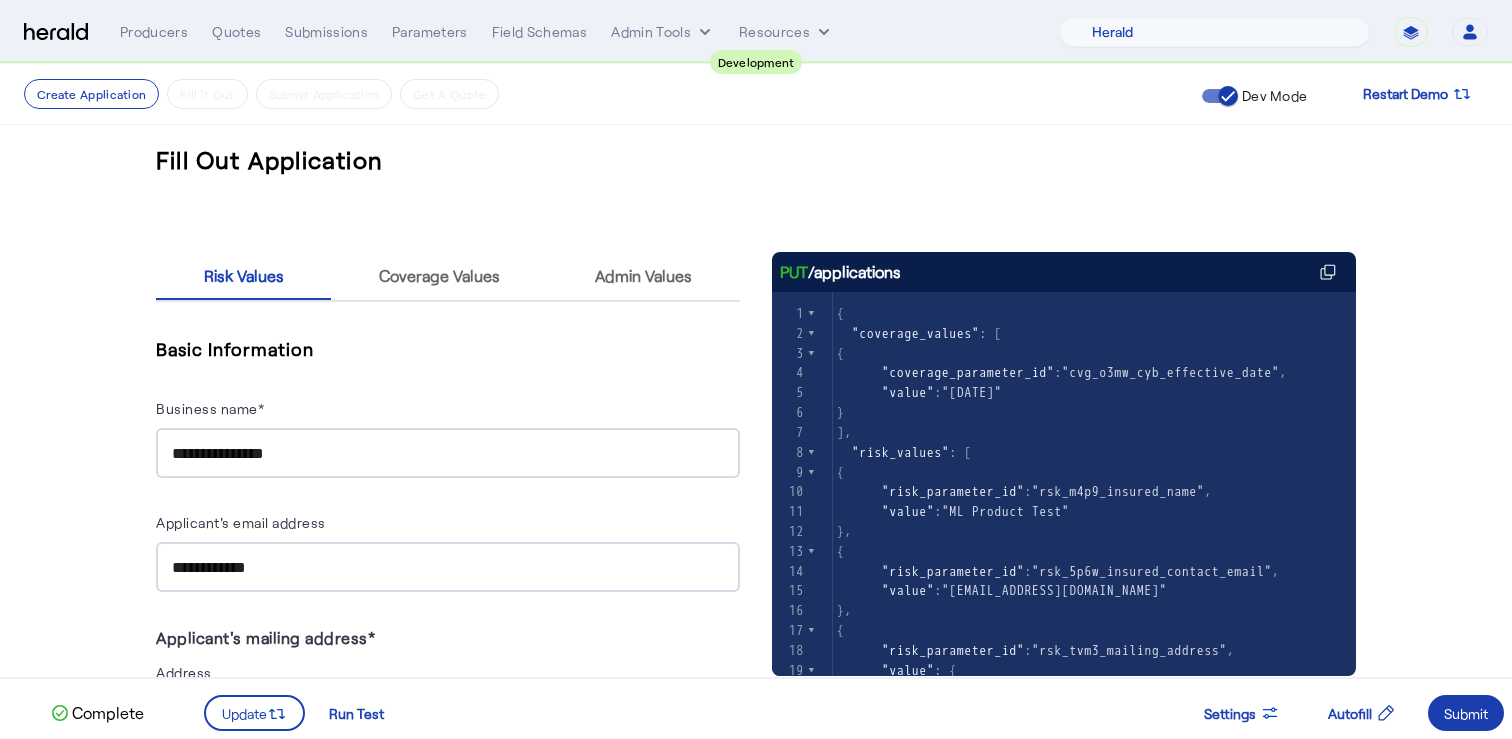 click on "Submit" at bounding box center (1466, 713) 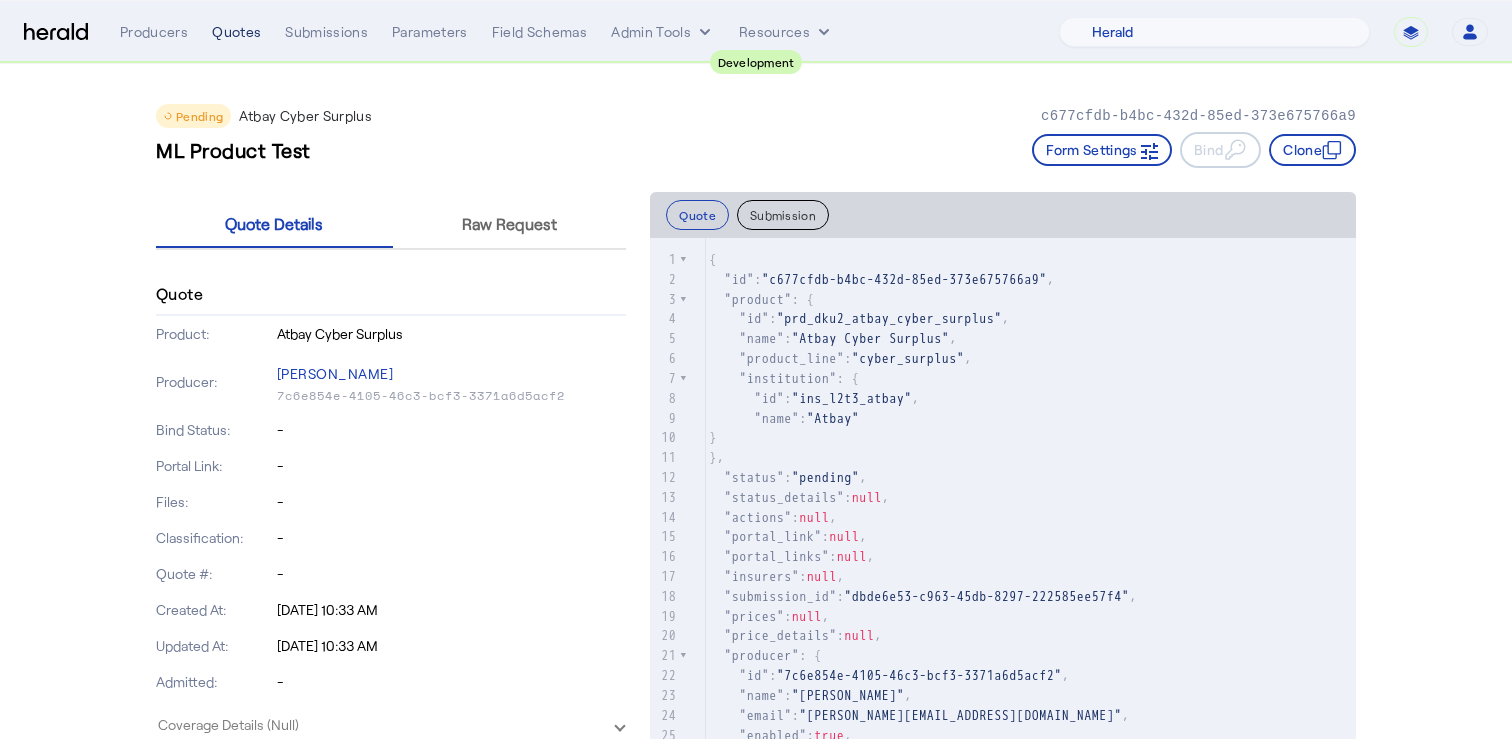 click on "Quotes" at bounding box center (236, 32) 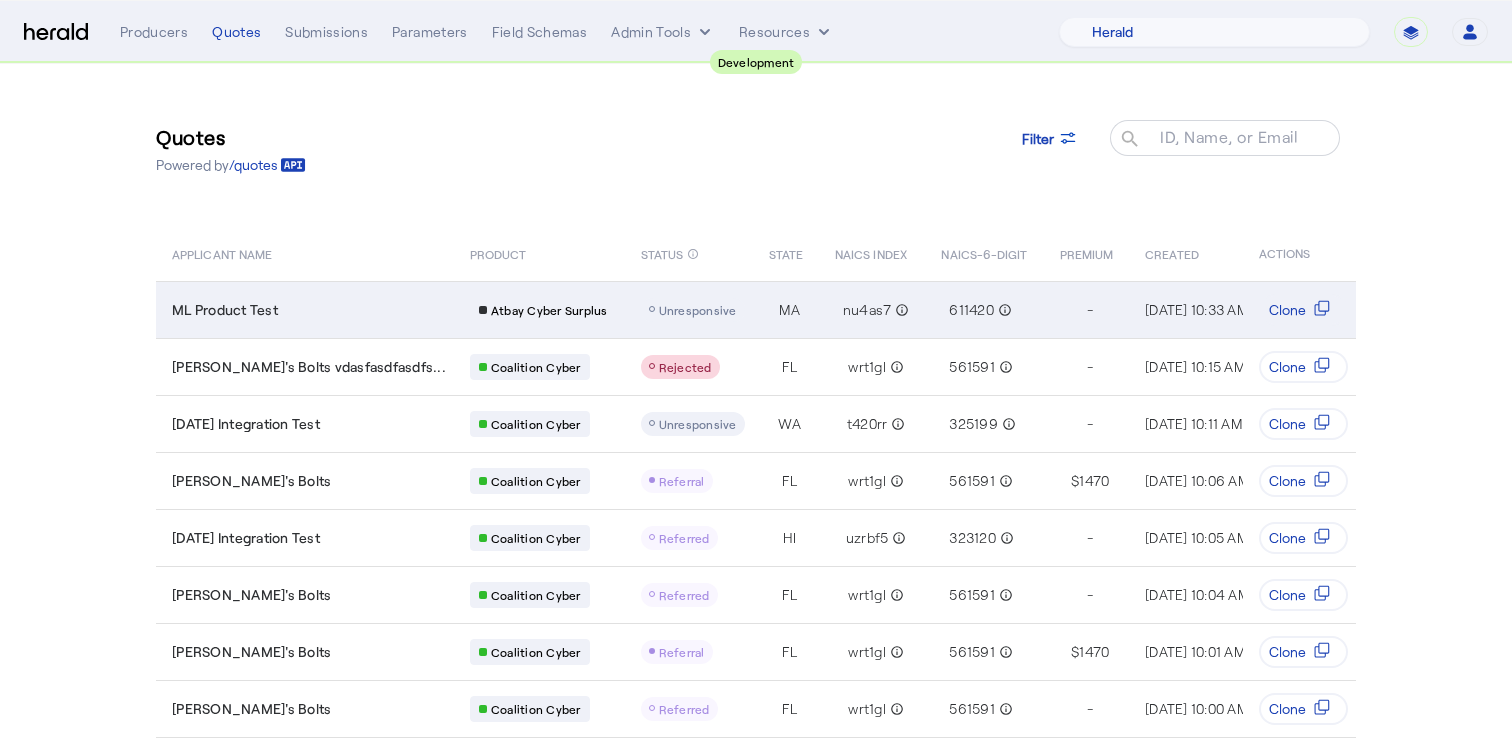 click on "ML Product Test" at bounding box center (305, 309) 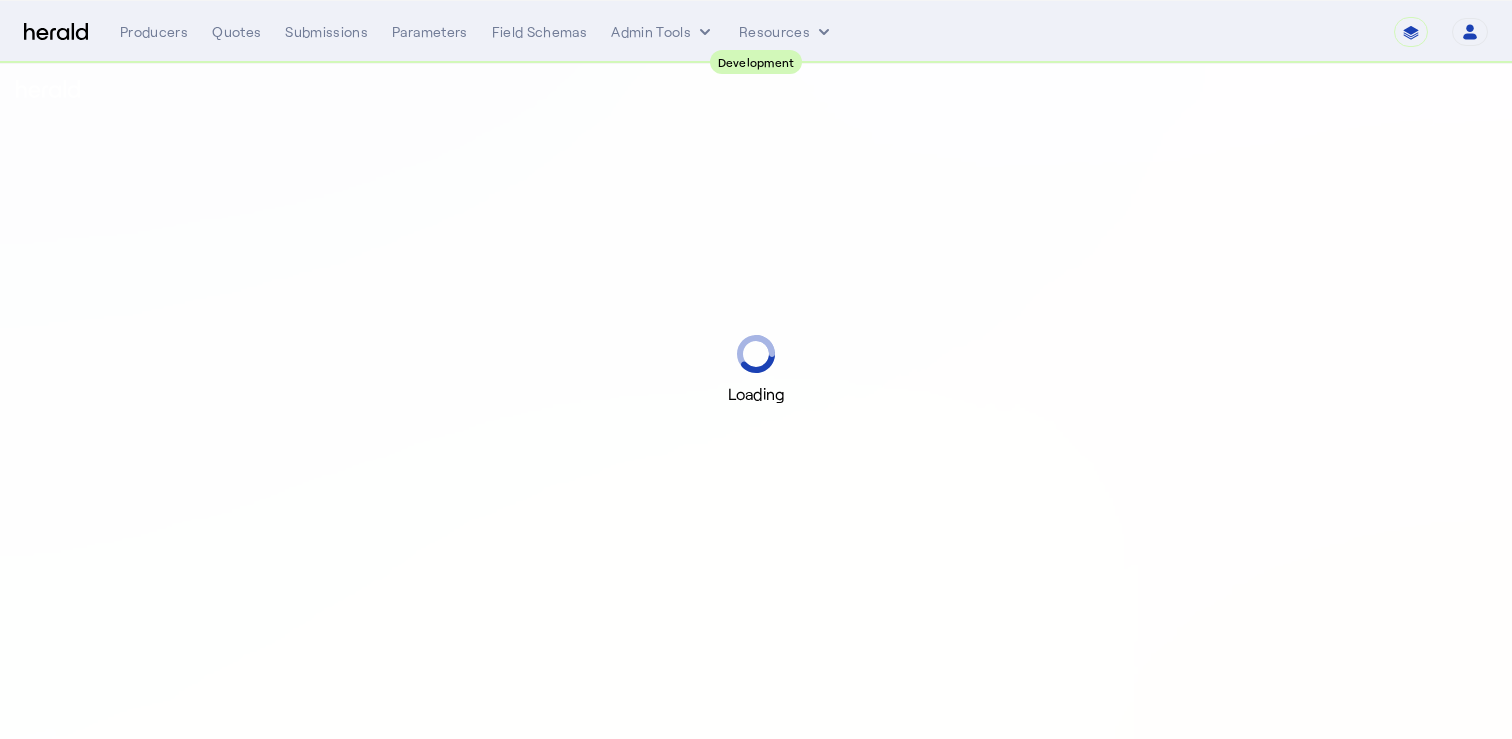 scroll, scrollTop: 0, scrollLeft: 0, axis: both 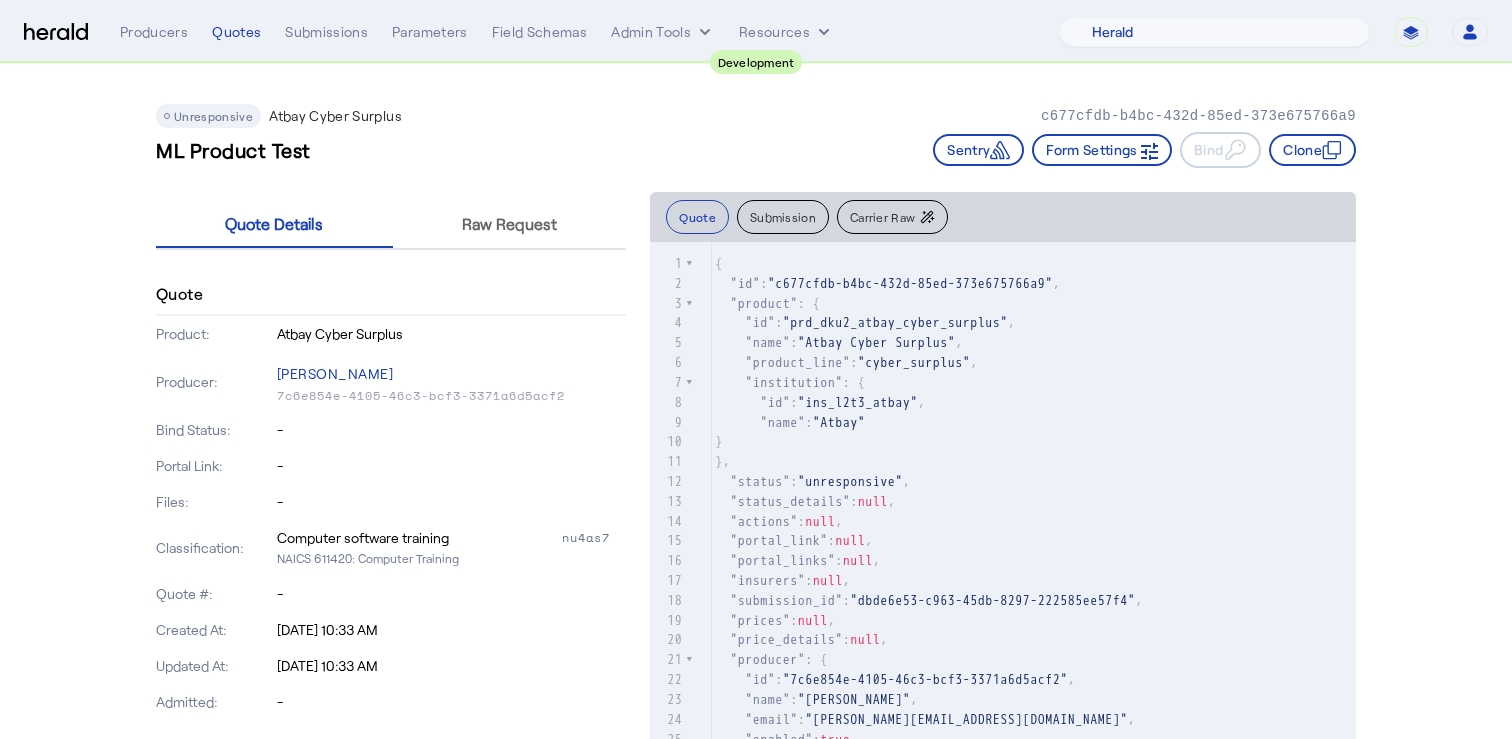 click on "Carrier Raw" 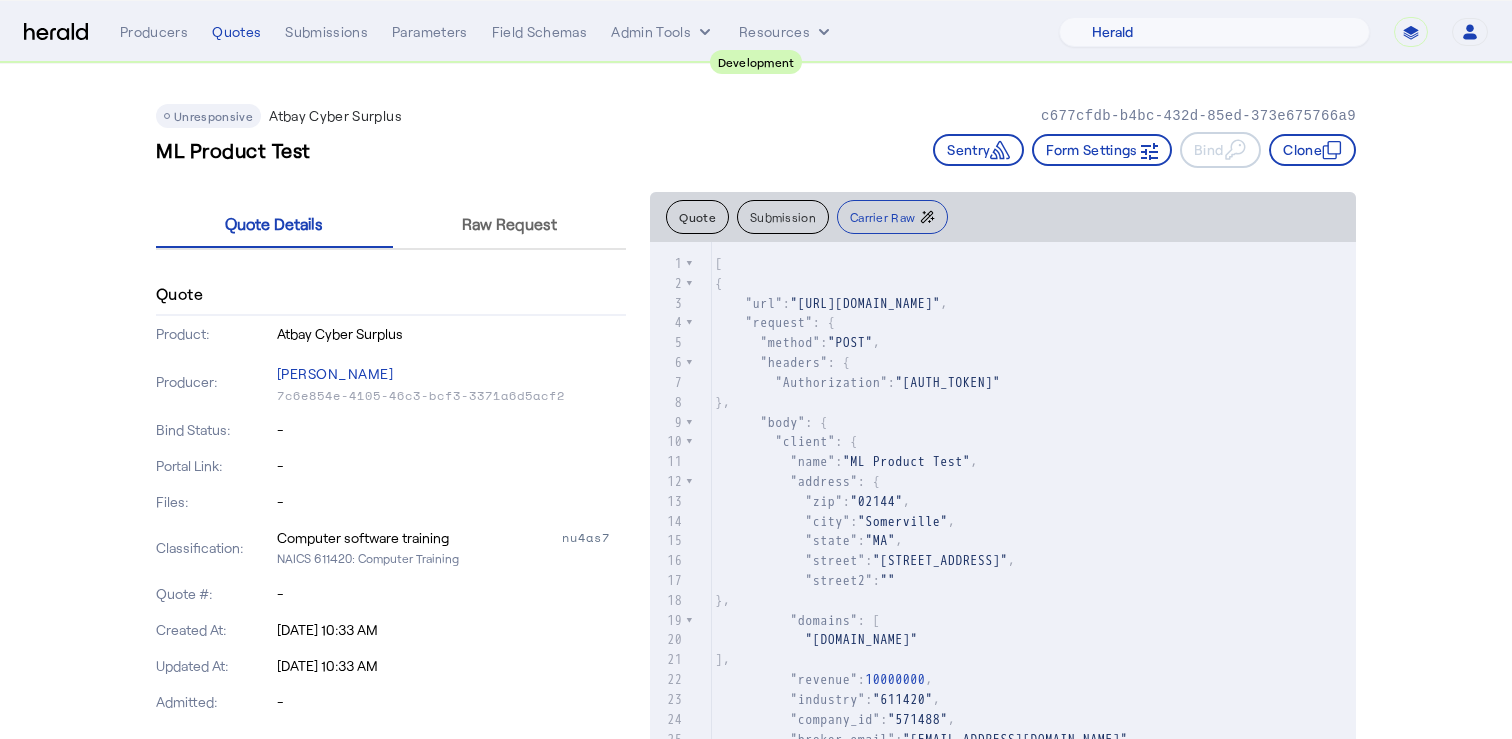 scroll, scrollTop: 1336, scrollLeft: 0, axis: vertical 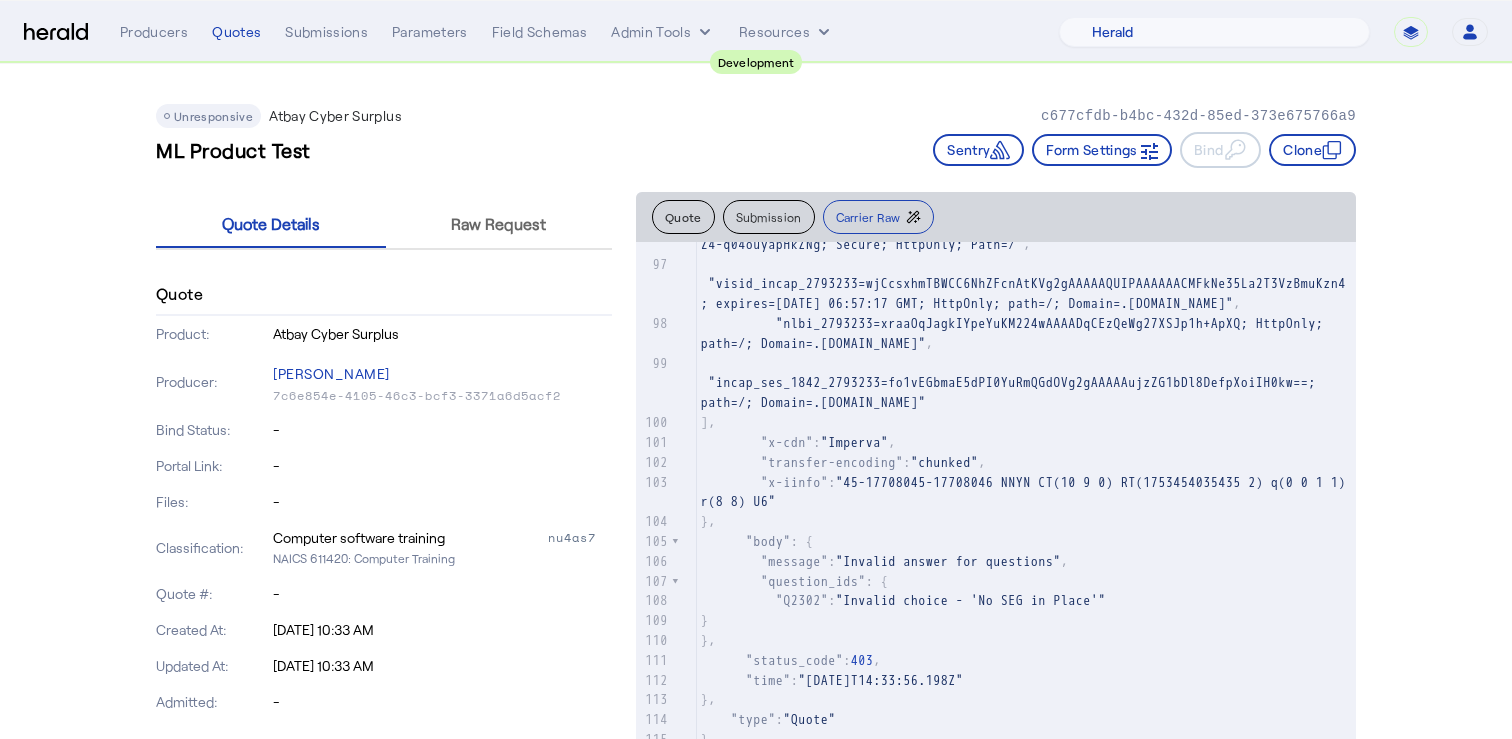 type 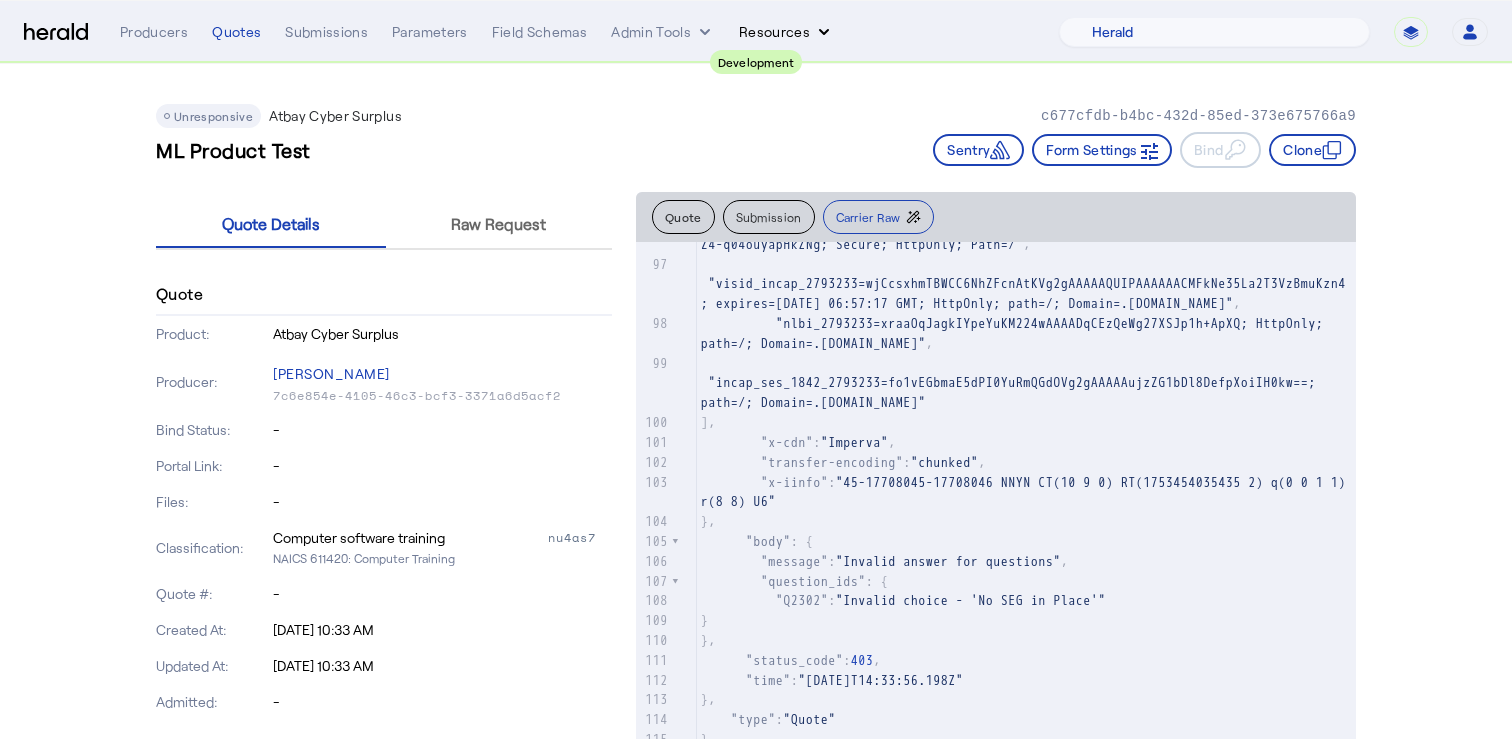 click on "Resources" at bounding box center (786, 32) 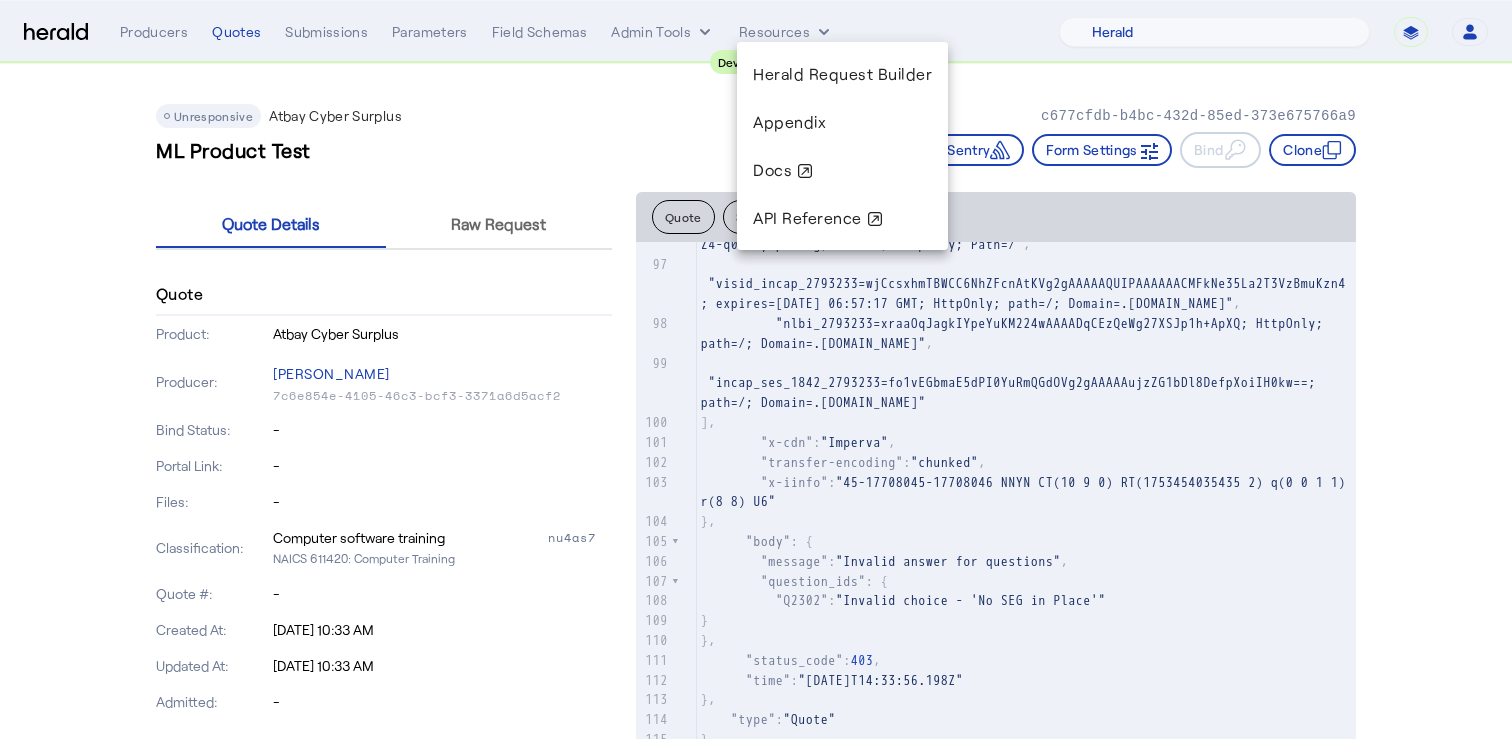 click at bounding box center (756, 369) 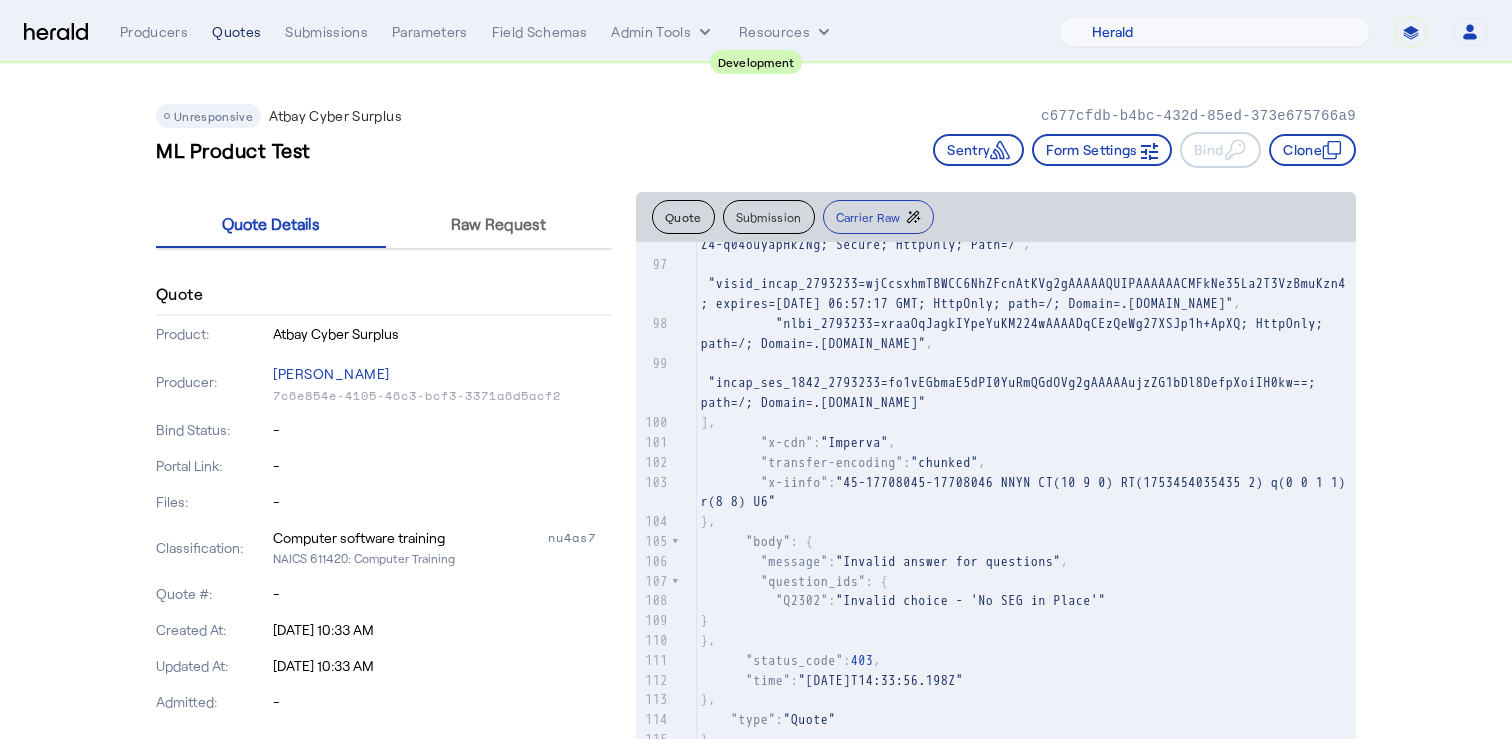 click on "Quotes" at bounding box center (236, 32) 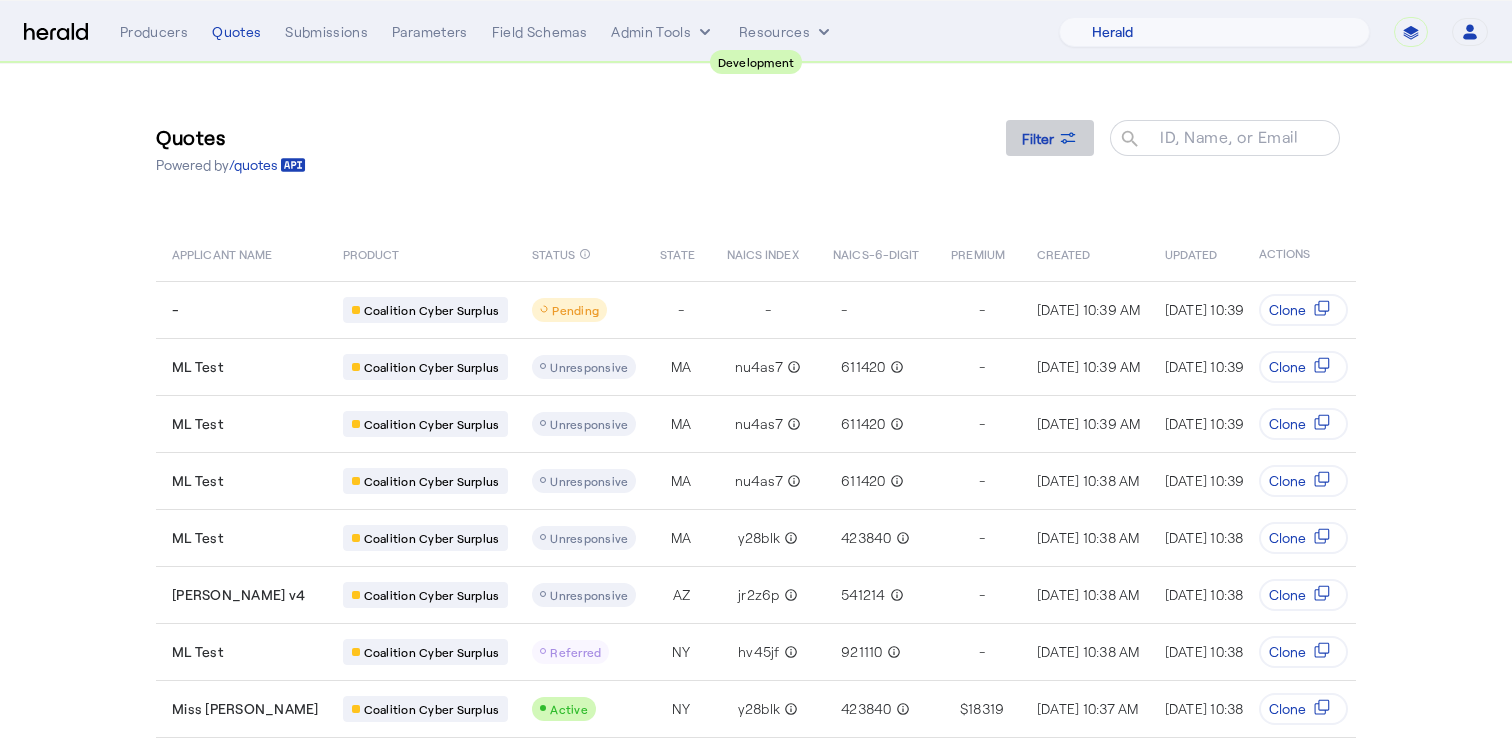 click at bounding box center [1050, 138] 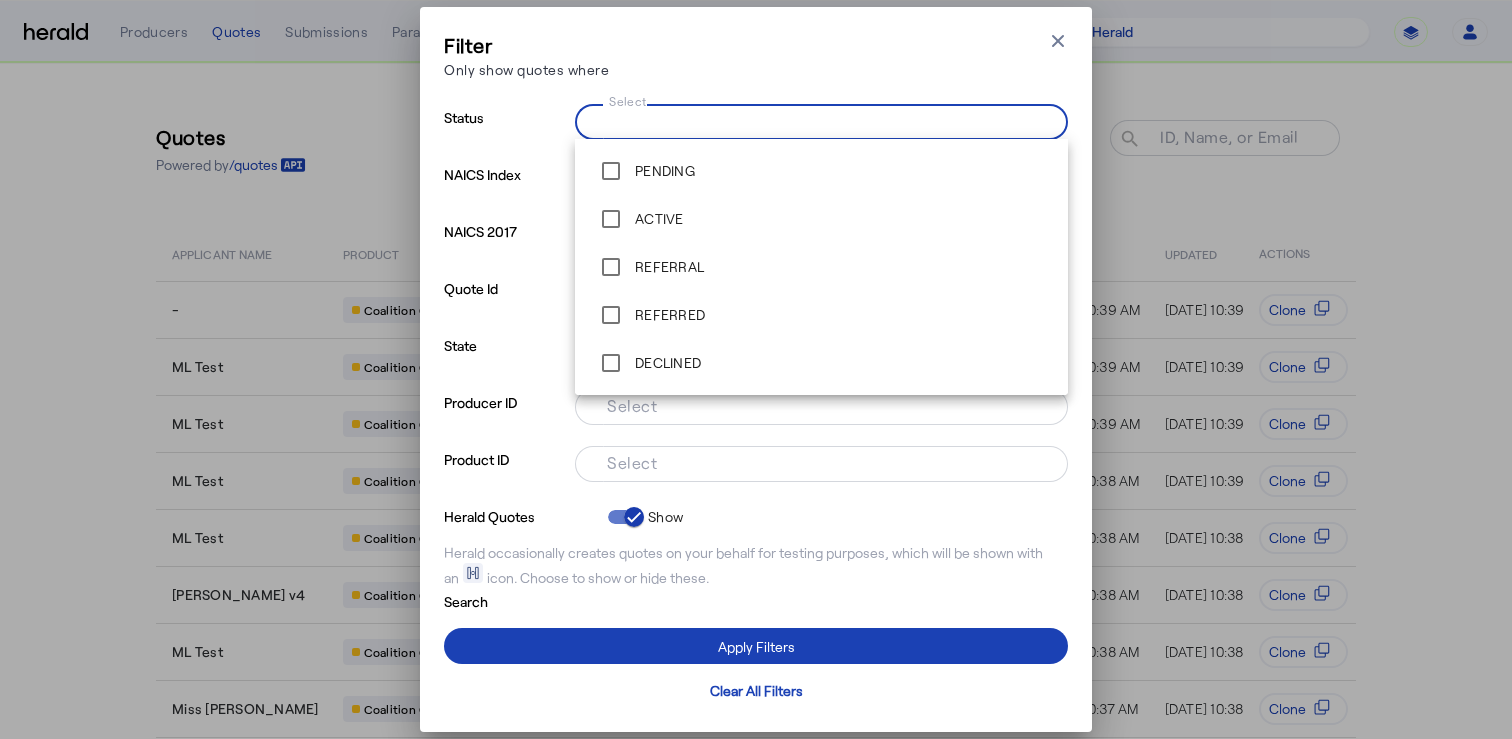 click on "Select" at bounding box center (817, 120) 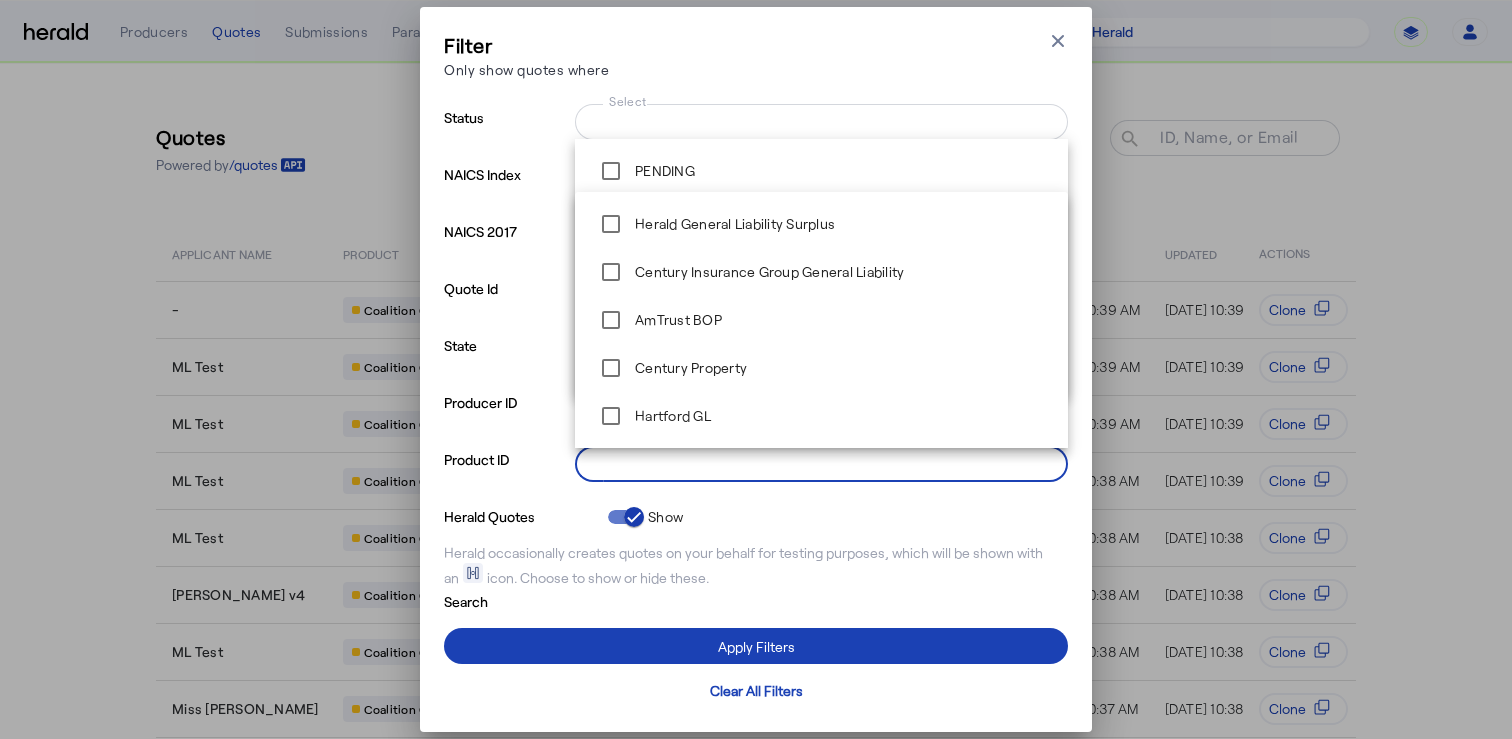 click on "Select" at bounding box center [817, 462] 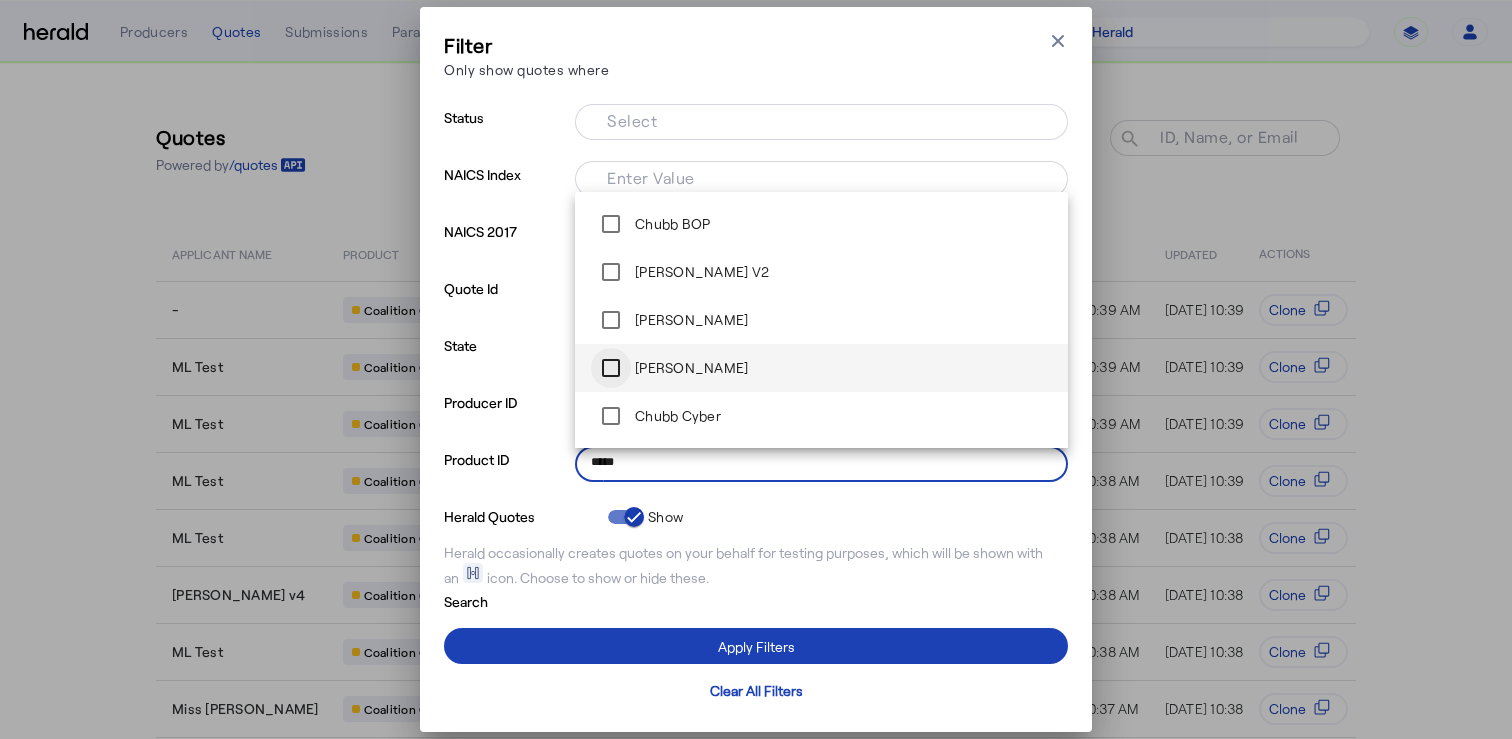 type on "*****" 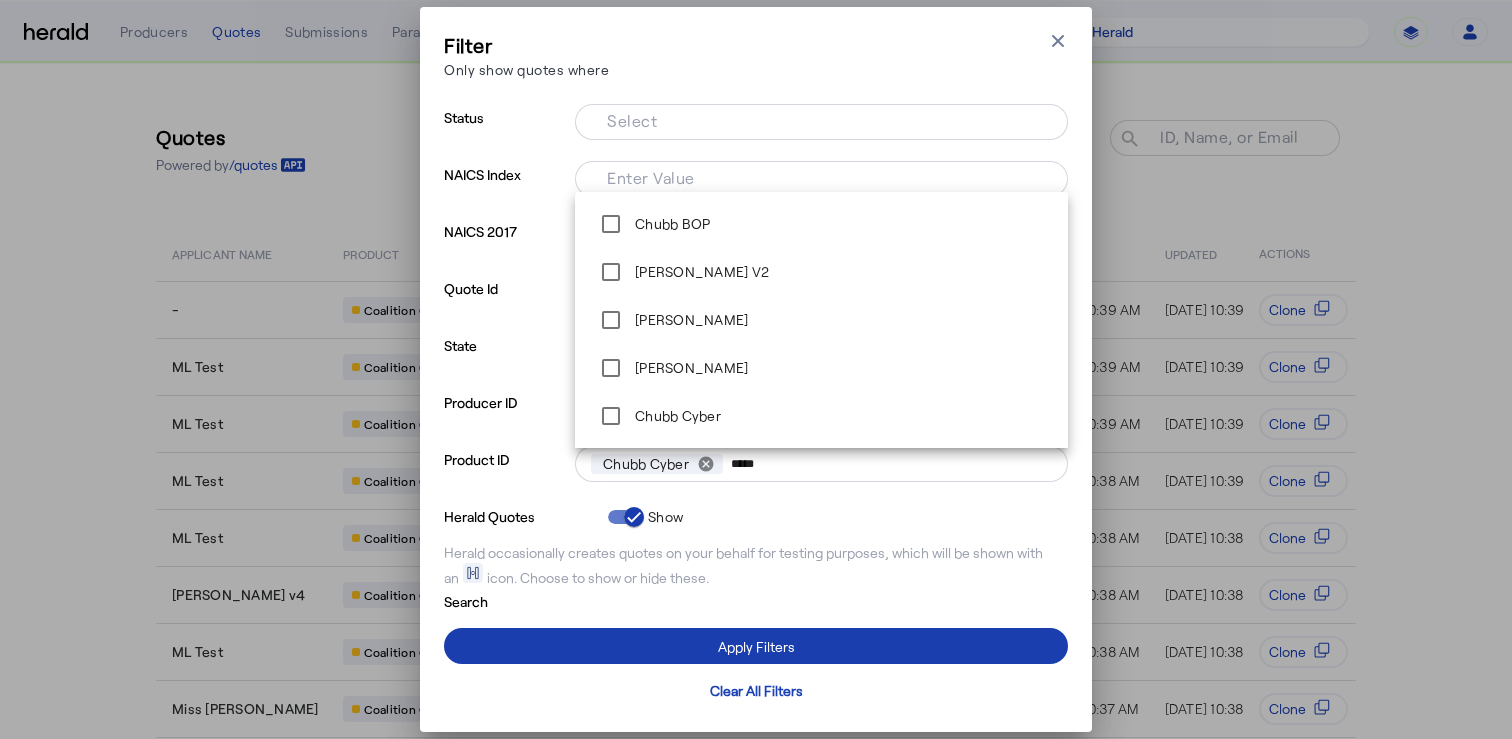 click at bounding box center [756, 646] 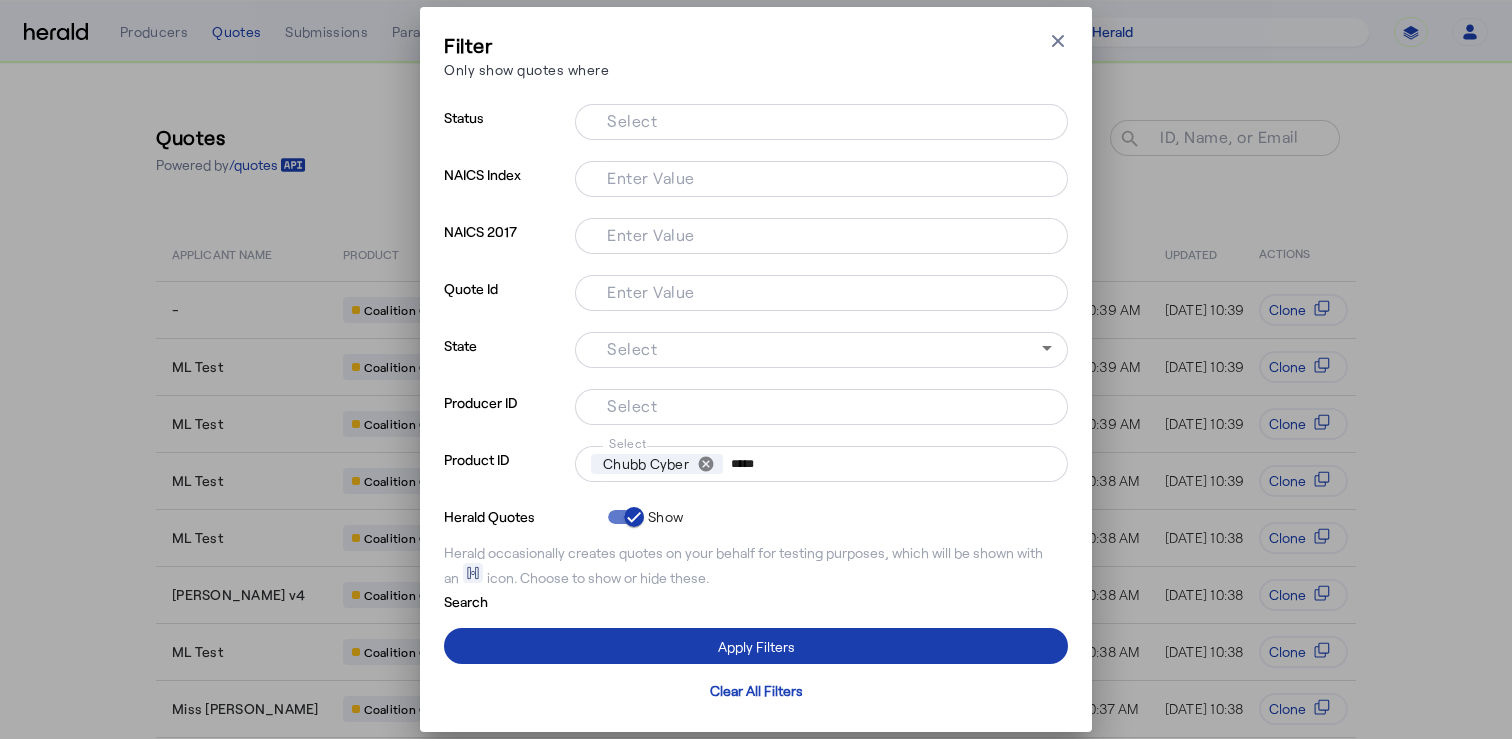 type 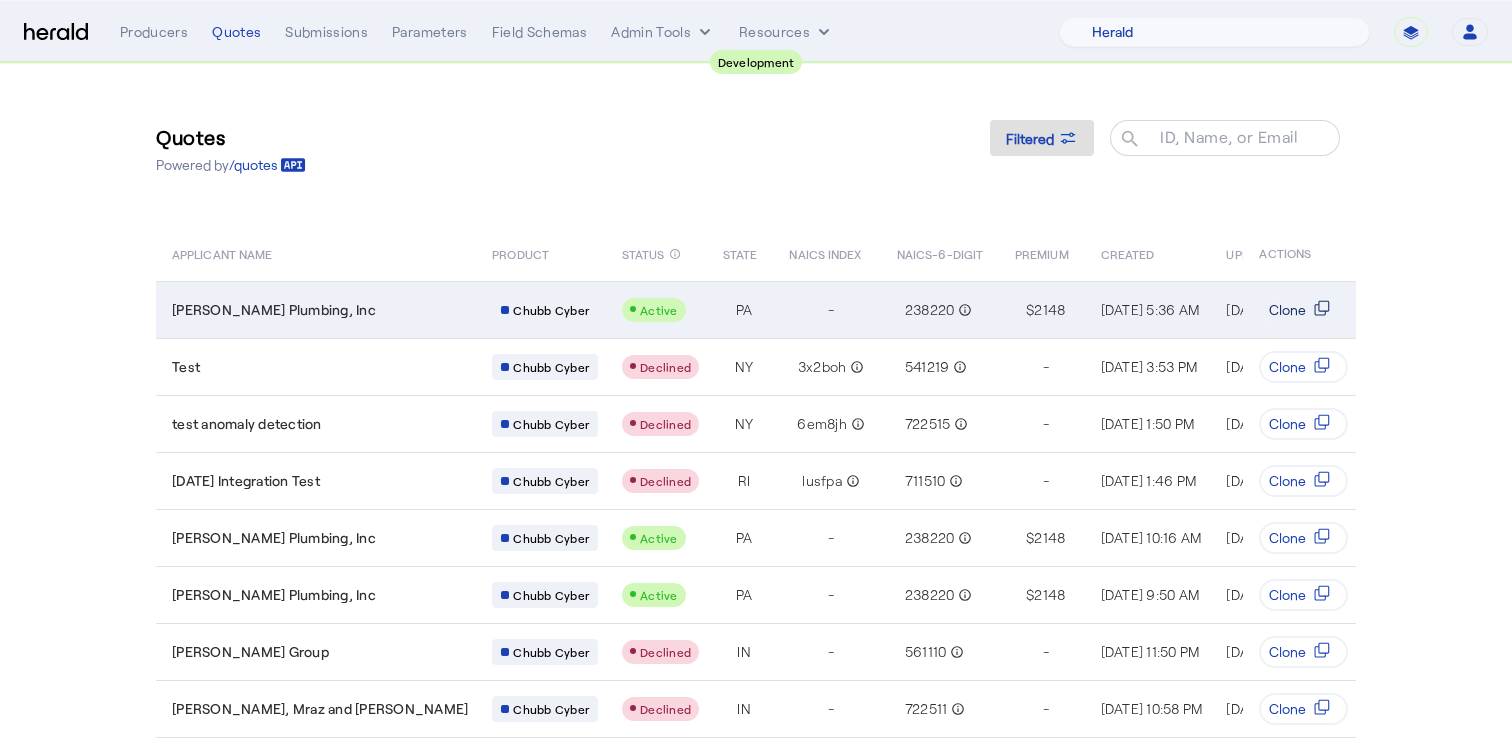 click on "Clone" at bounding box center (1287, 310) 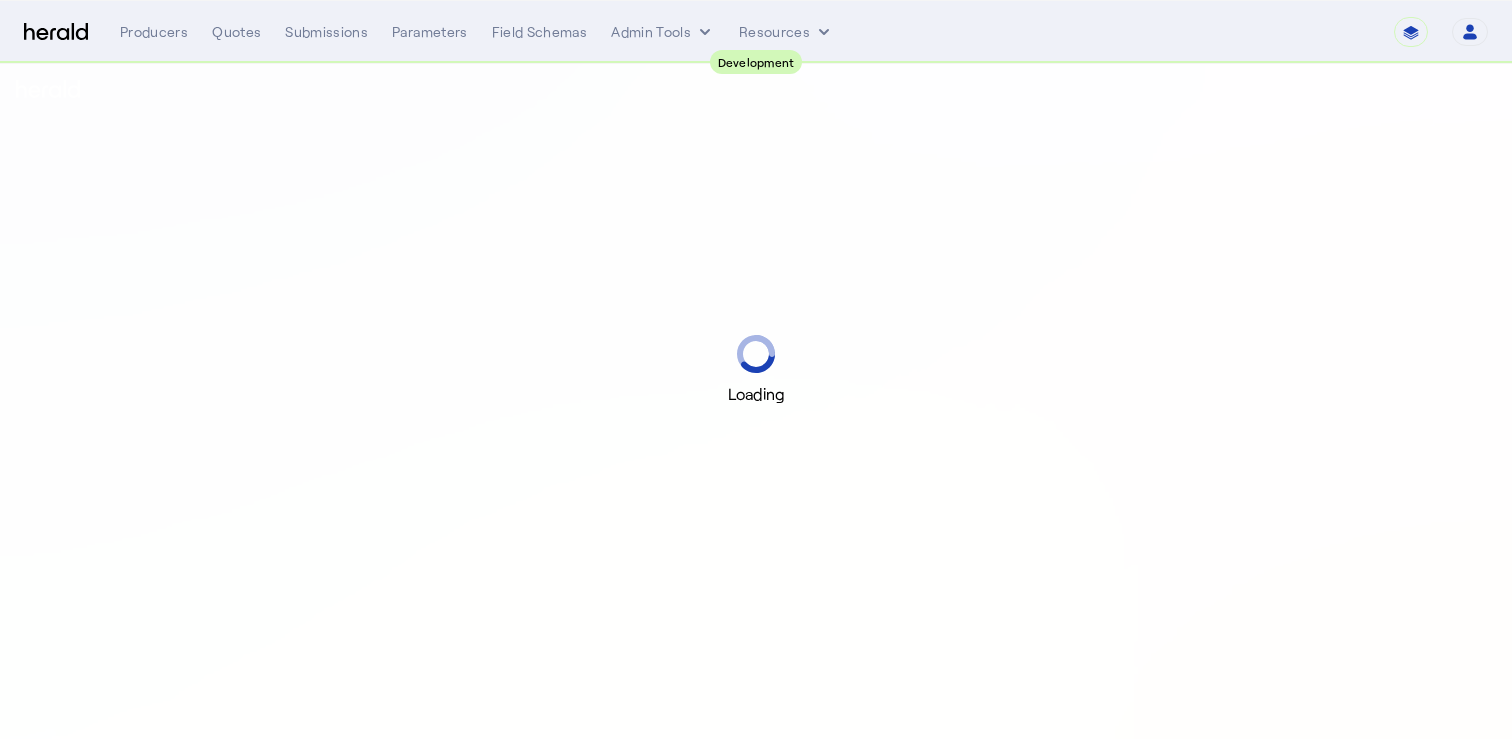 scroll, scrollTop: 0, scrollLeft: 0, axis: both 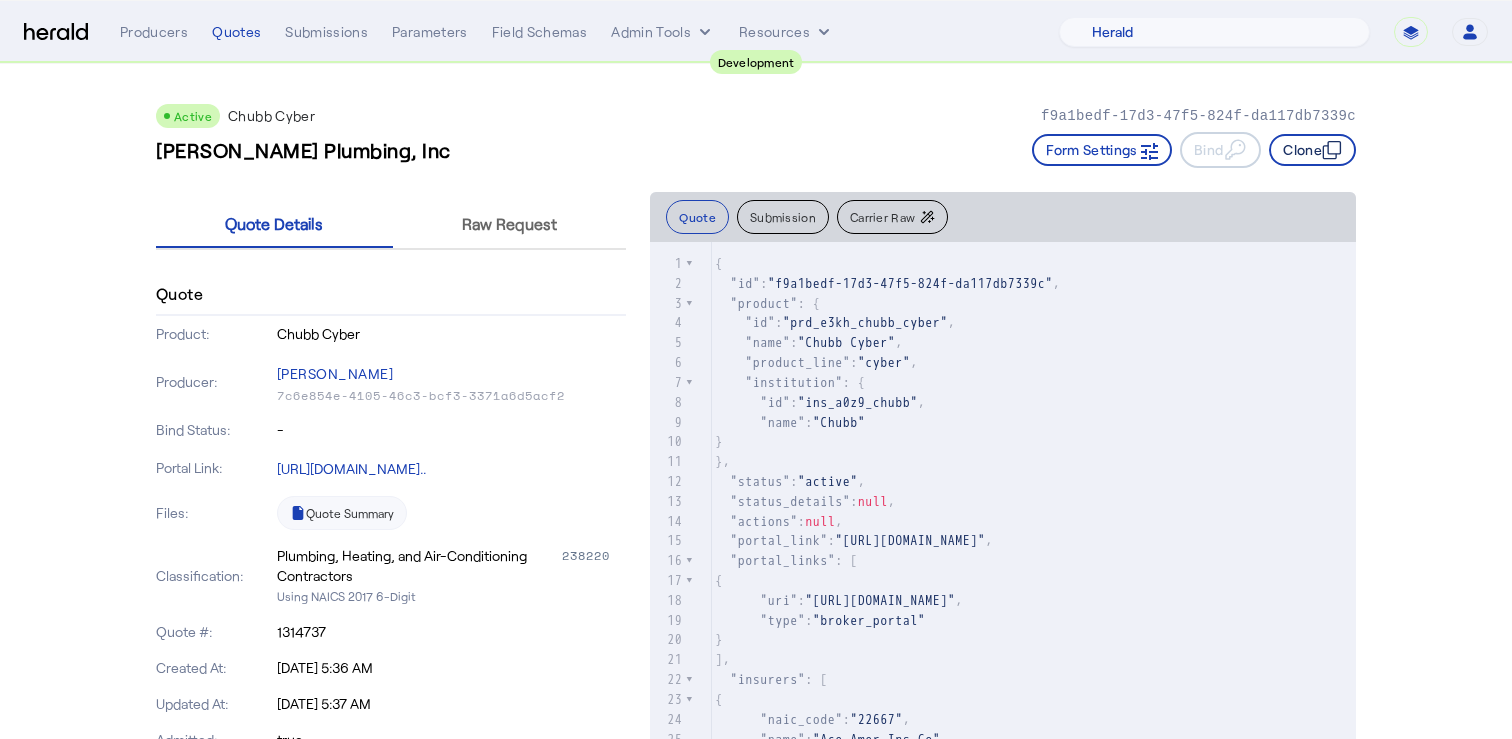 click 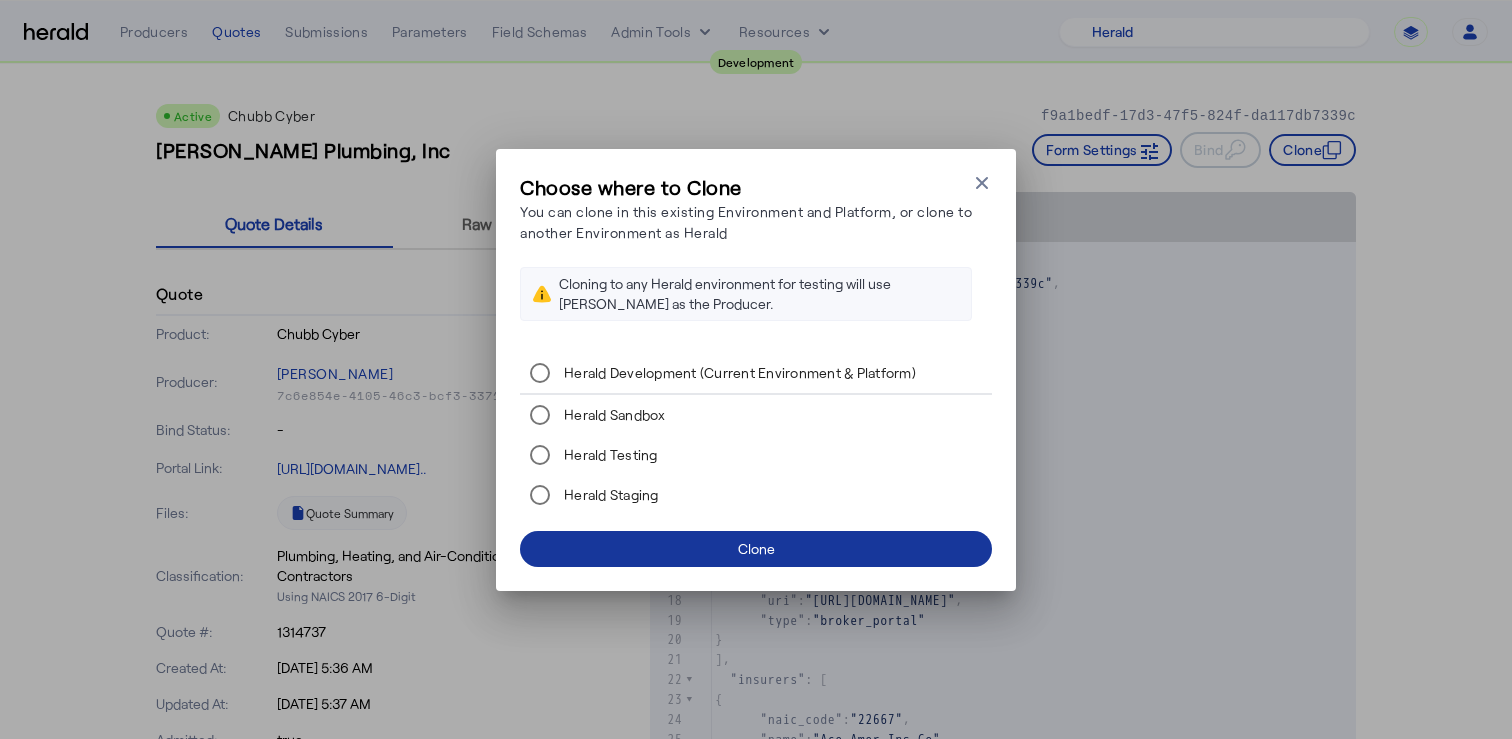 click at bounding box center [756, 549] 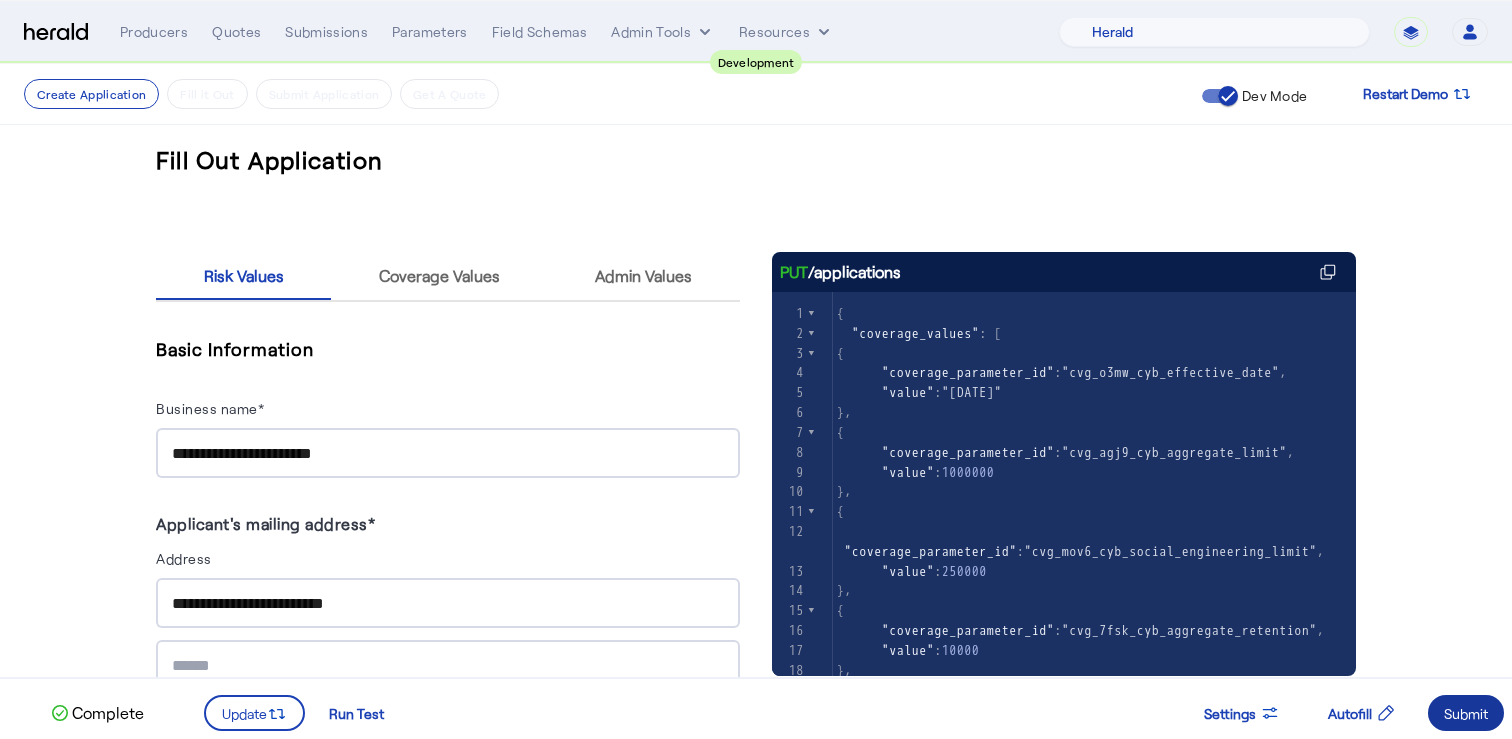 click at bounding box center [1466, 713] 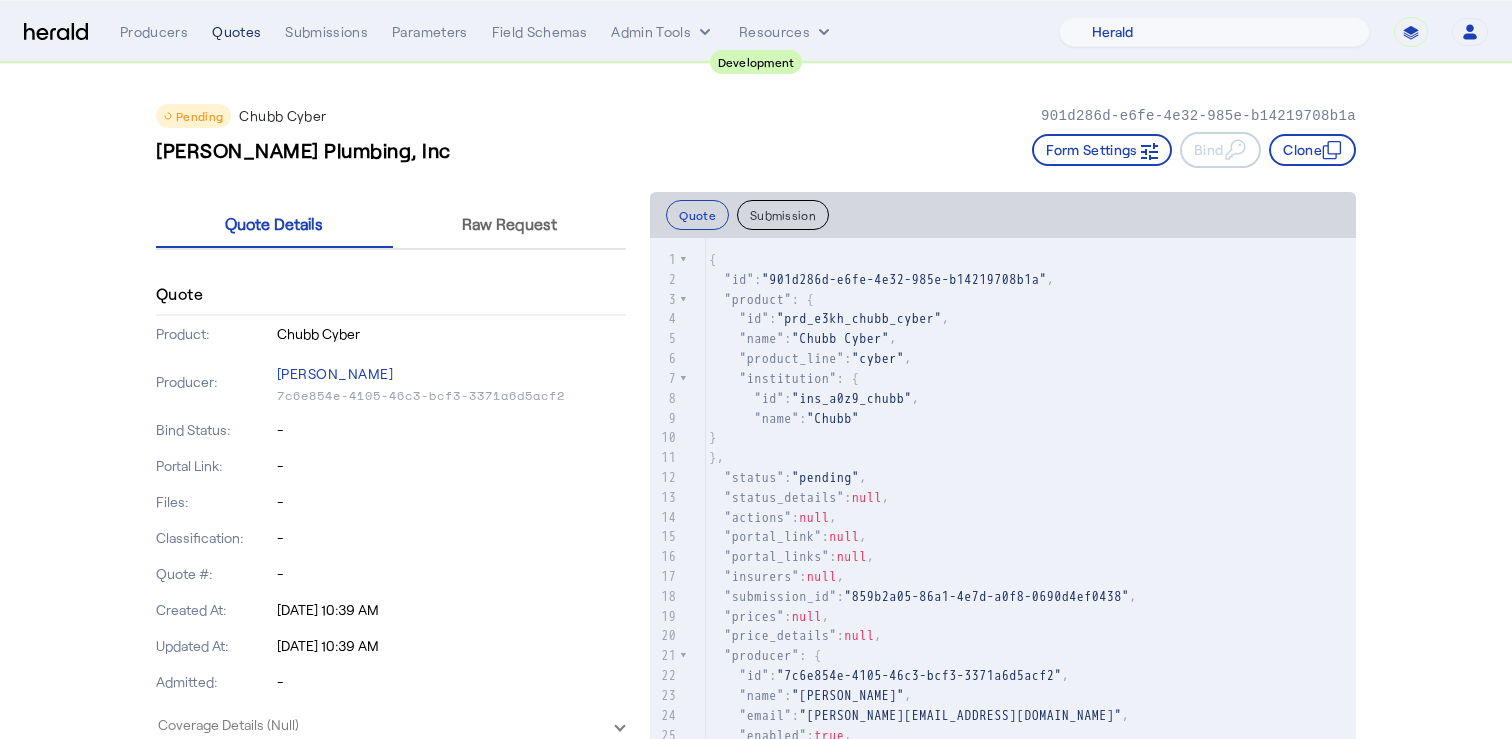 click on "Quotes" at bounding box center [236, 32] 